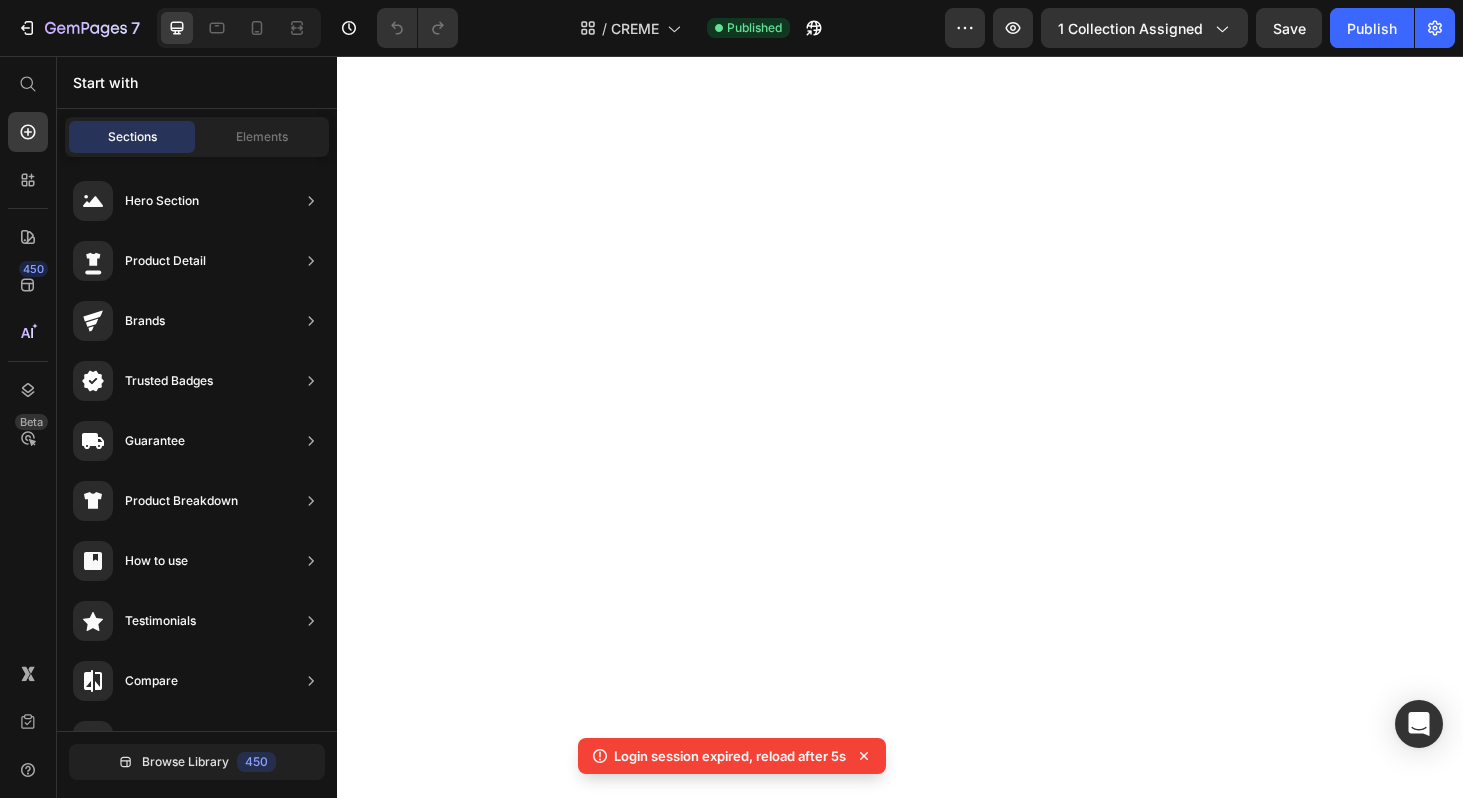 scroll, scrollTop: 0, scrollLeft: 0, axis: both 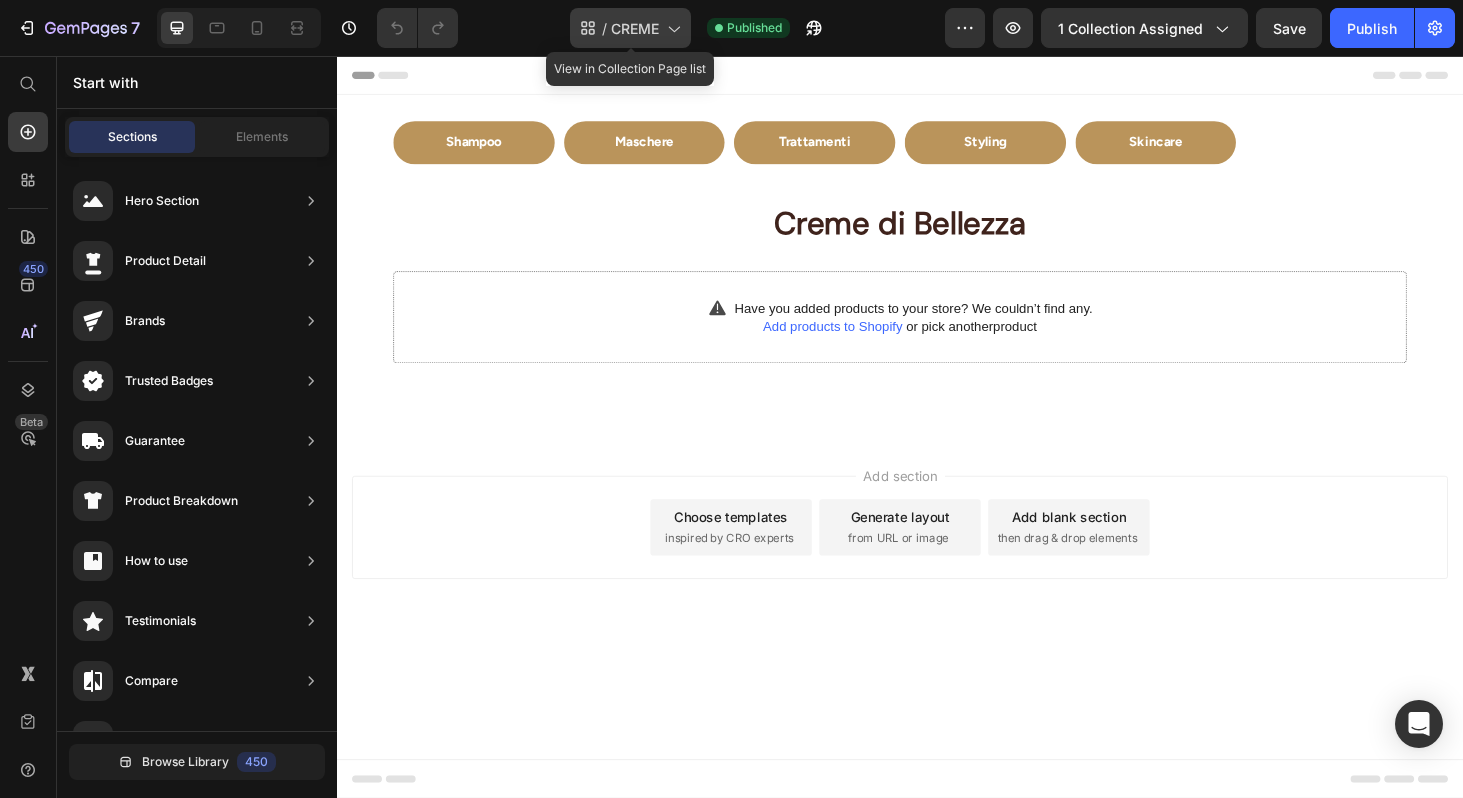 click 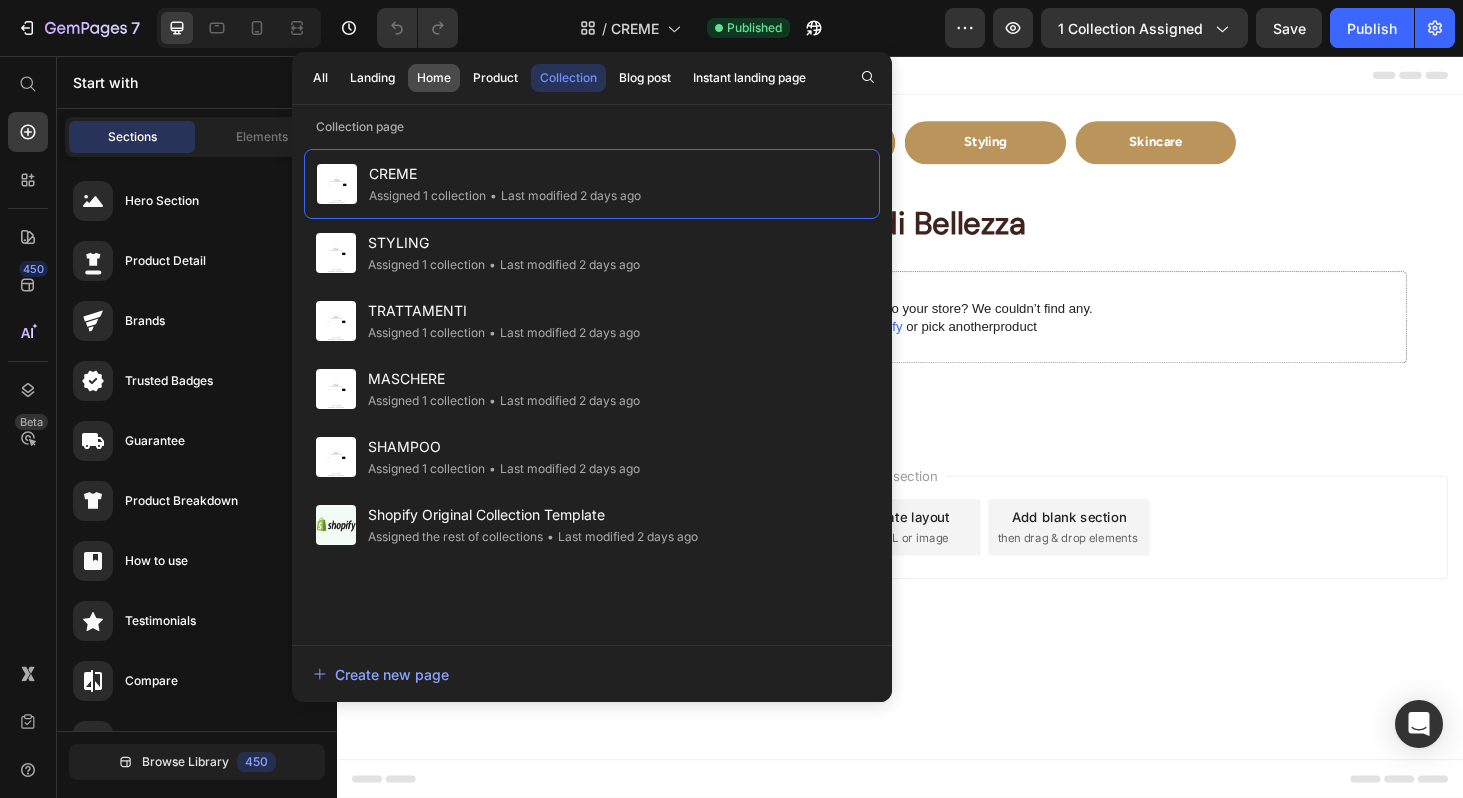 click on "Home" at bounding box center (434, 78) 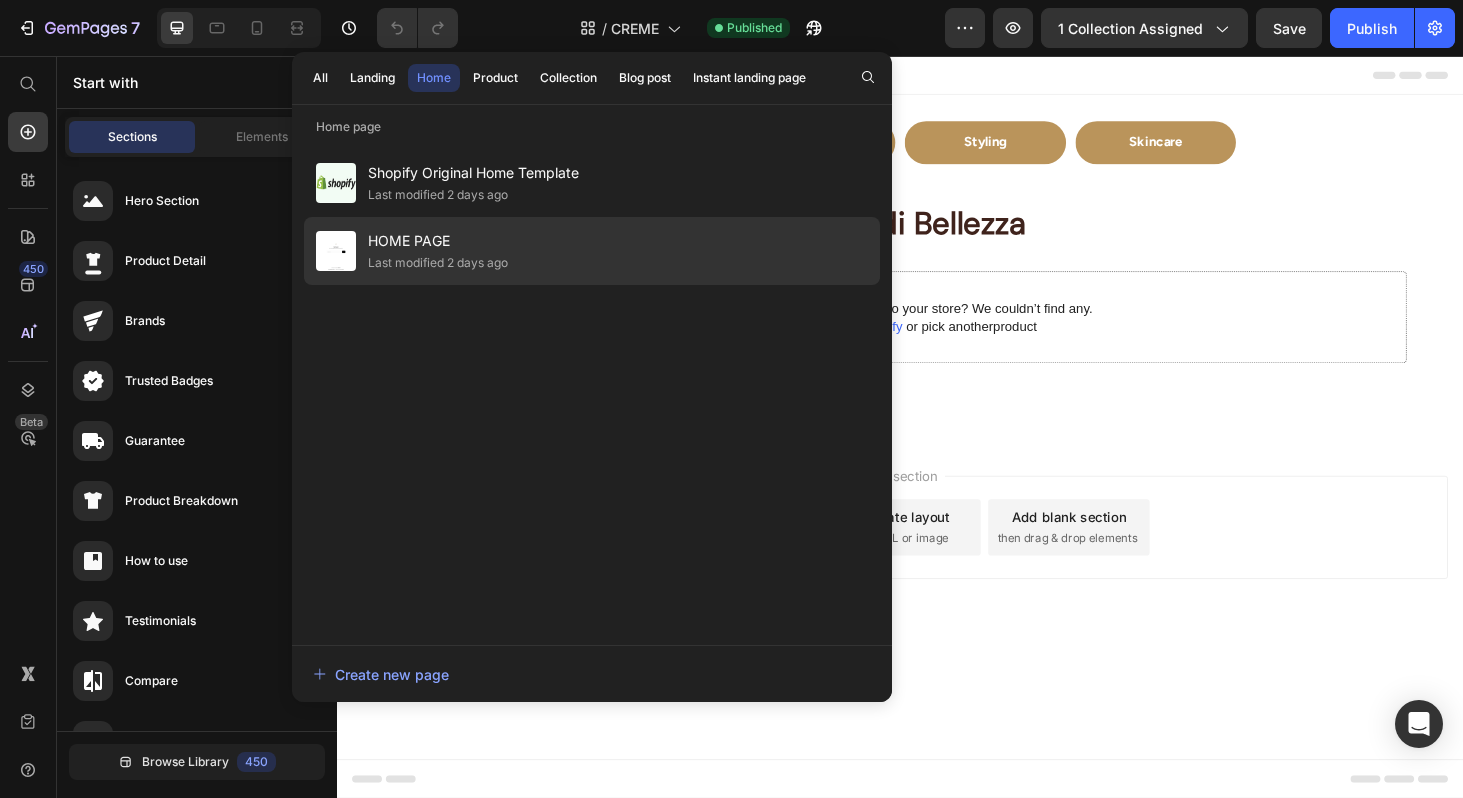 click on "Last modified 2 days ago" 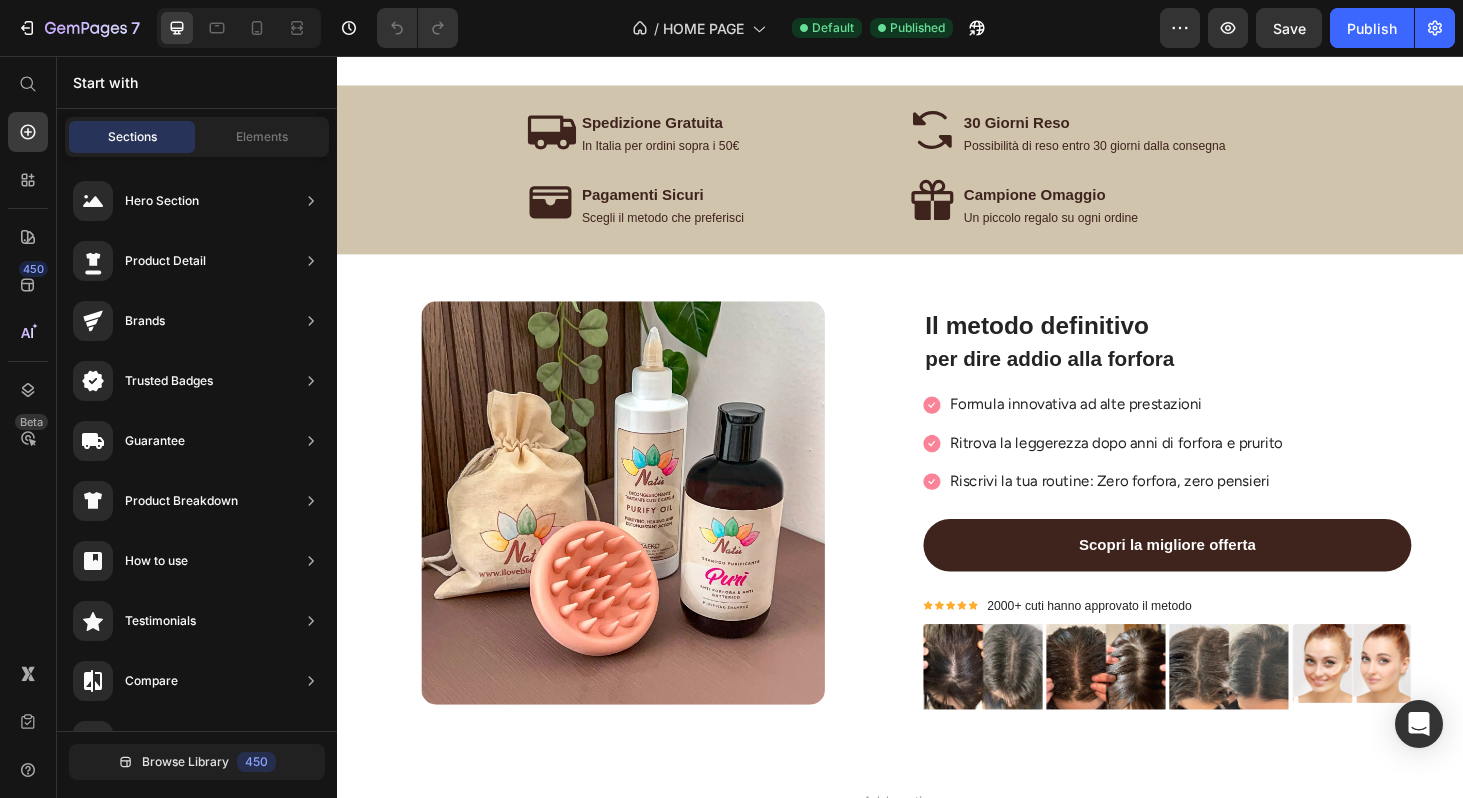 scroll, scrollTop: 3415, scrollLeft: 0, axis: vertical 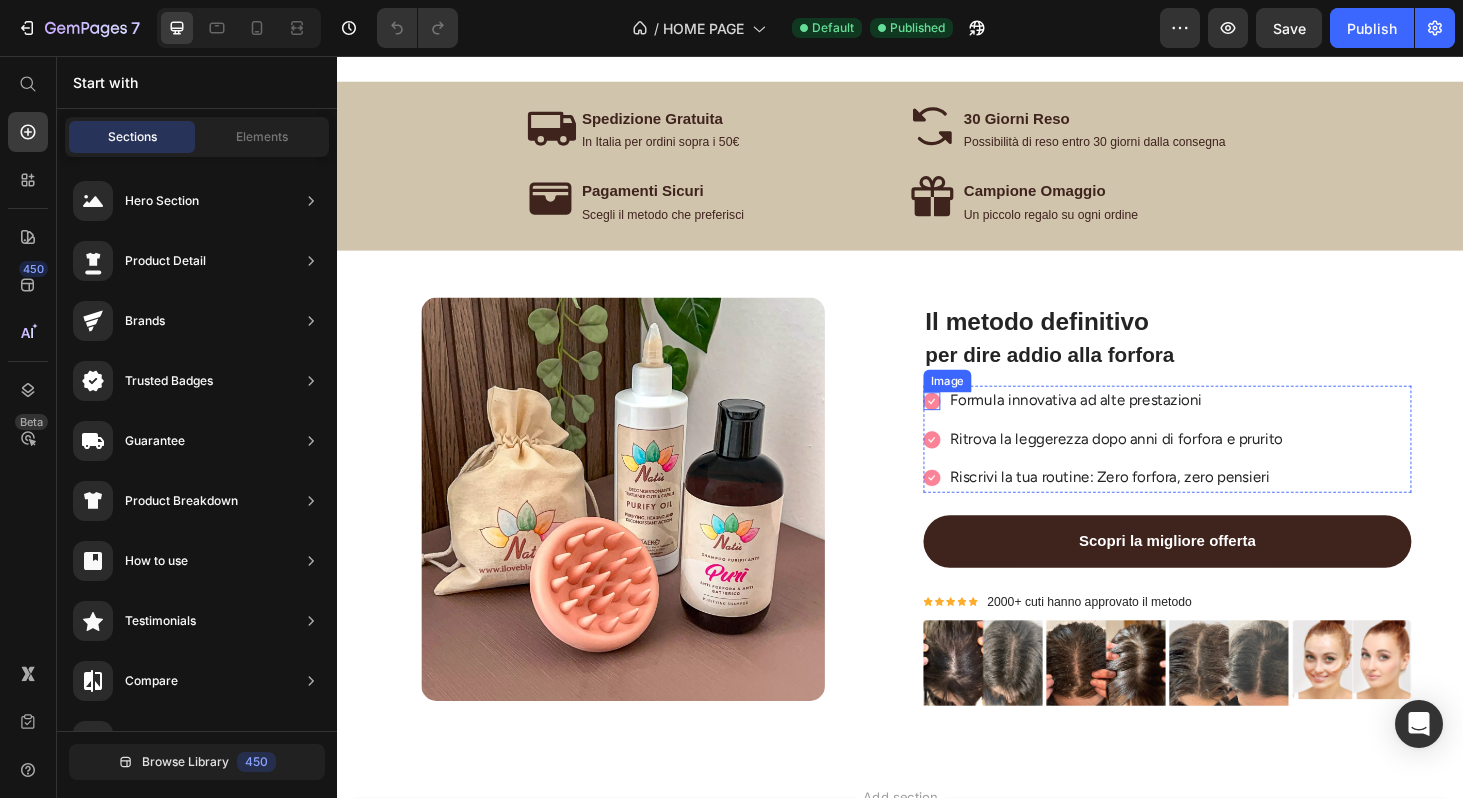 click on "Image" at bounding box center (971, 423) 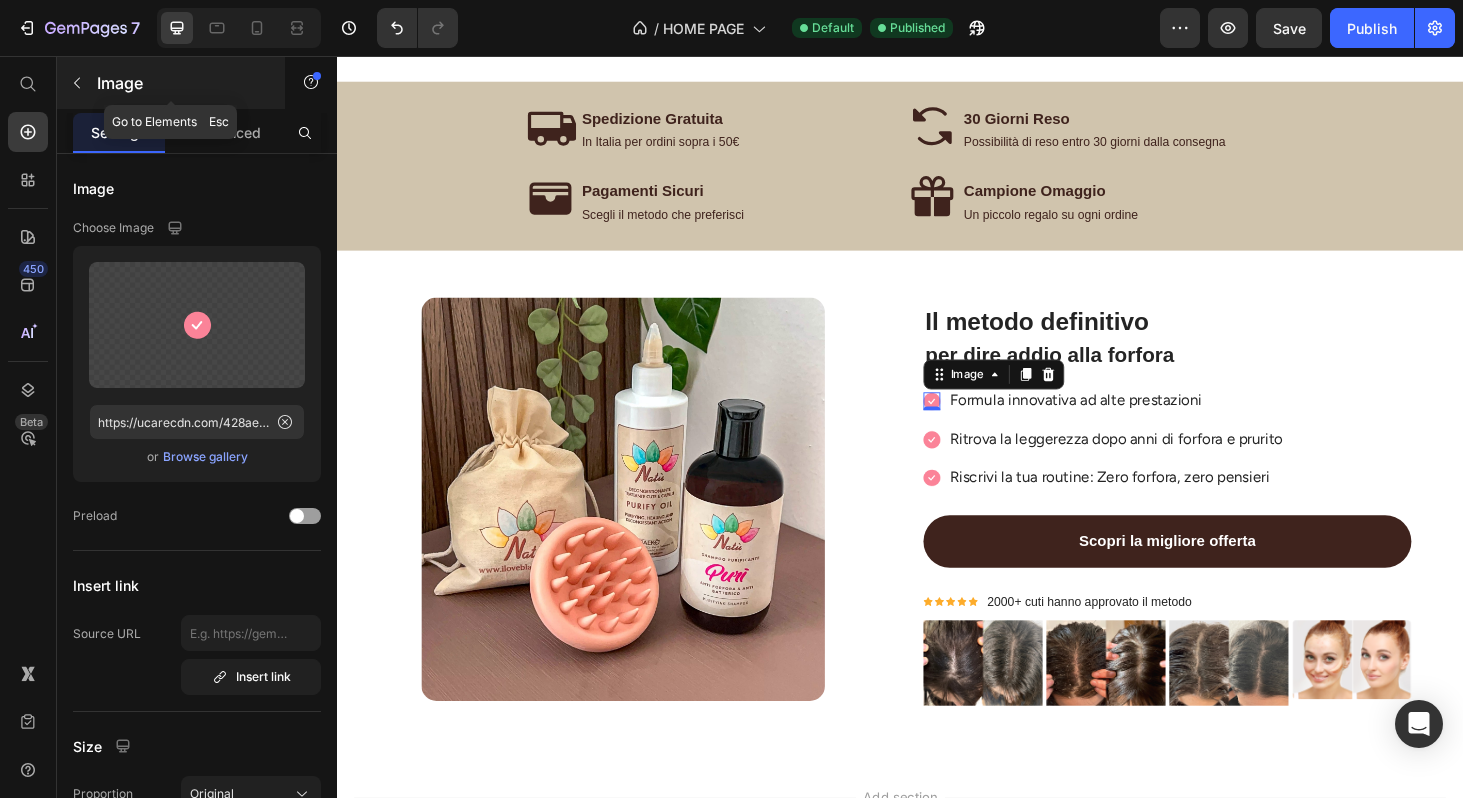 click 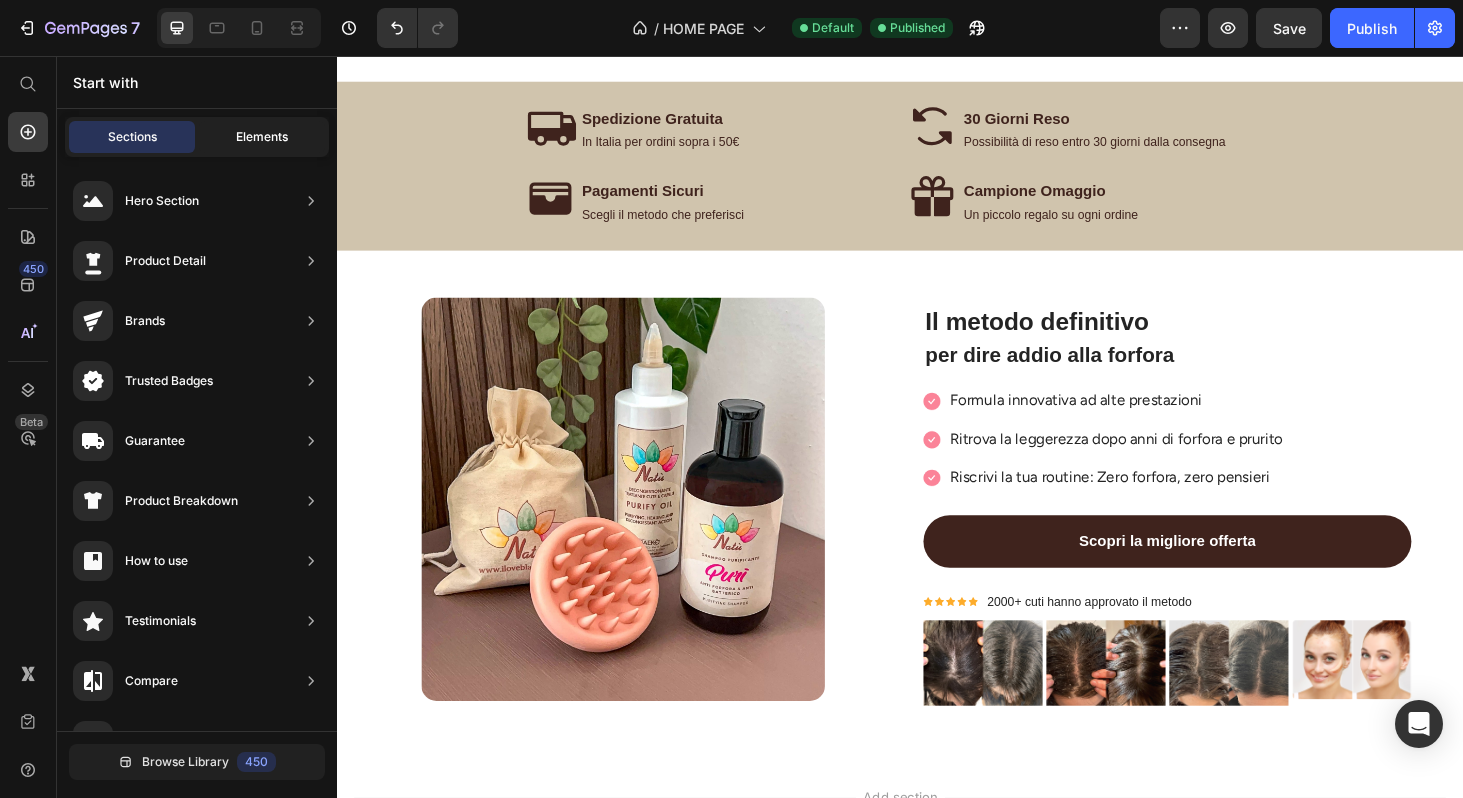 click on "Elements" at bounding box center [262, 137] 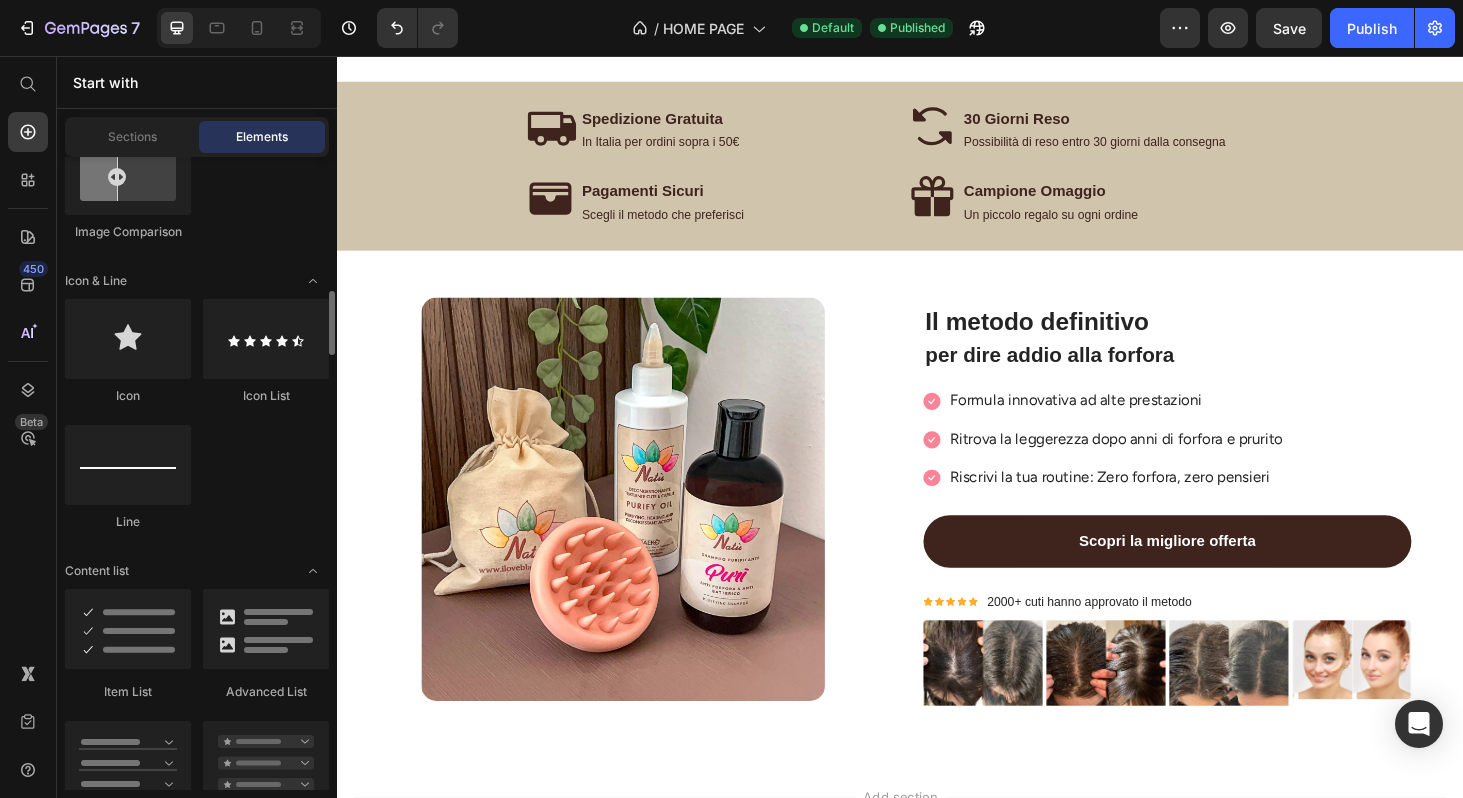 scroll, scrollTop: 1352, scrollLeft: 0, axis: vertical 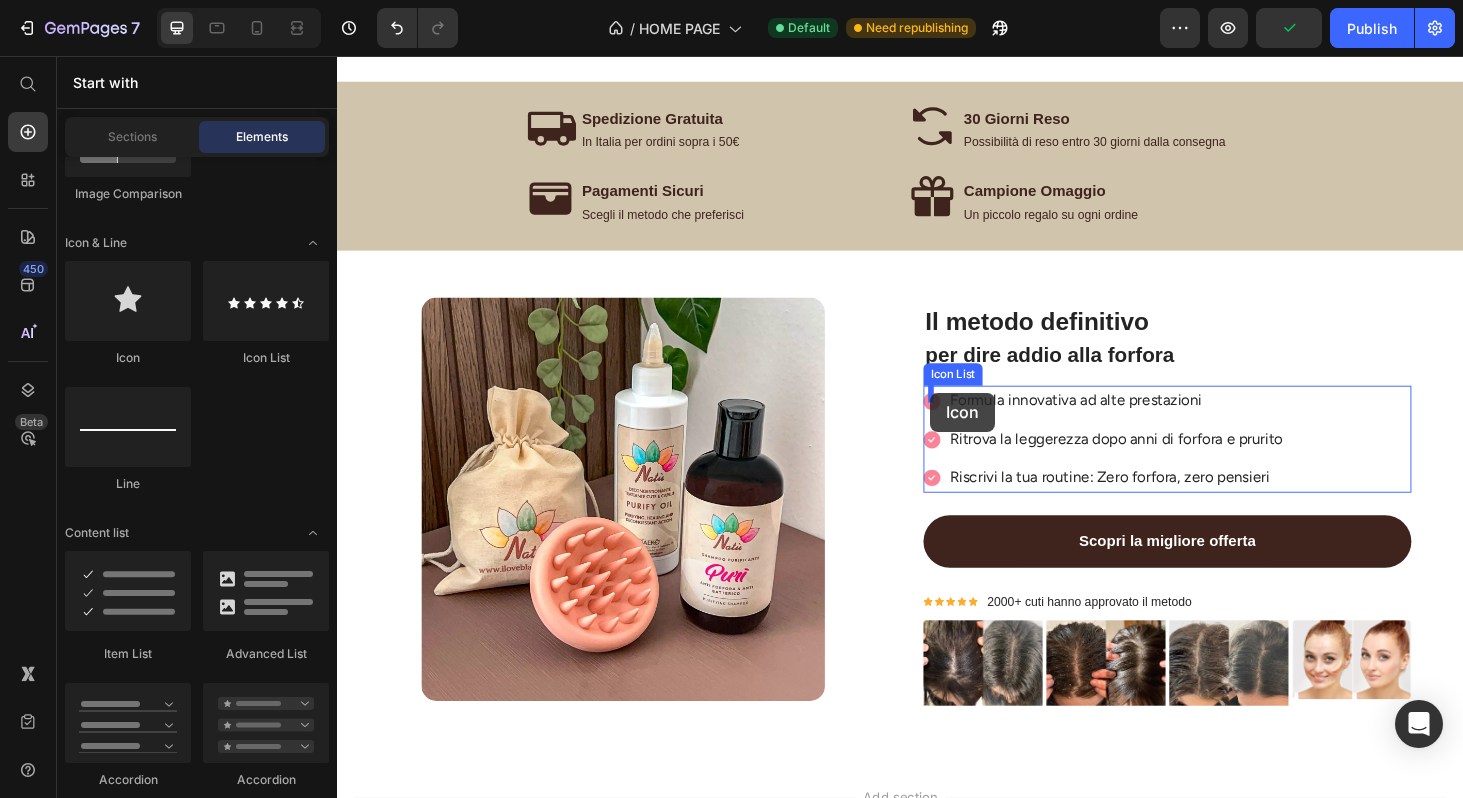 drag, startPoint x: 481, startPoint y: 380, endPoint x: 969, endPoint y: 415, distance: 489.2535 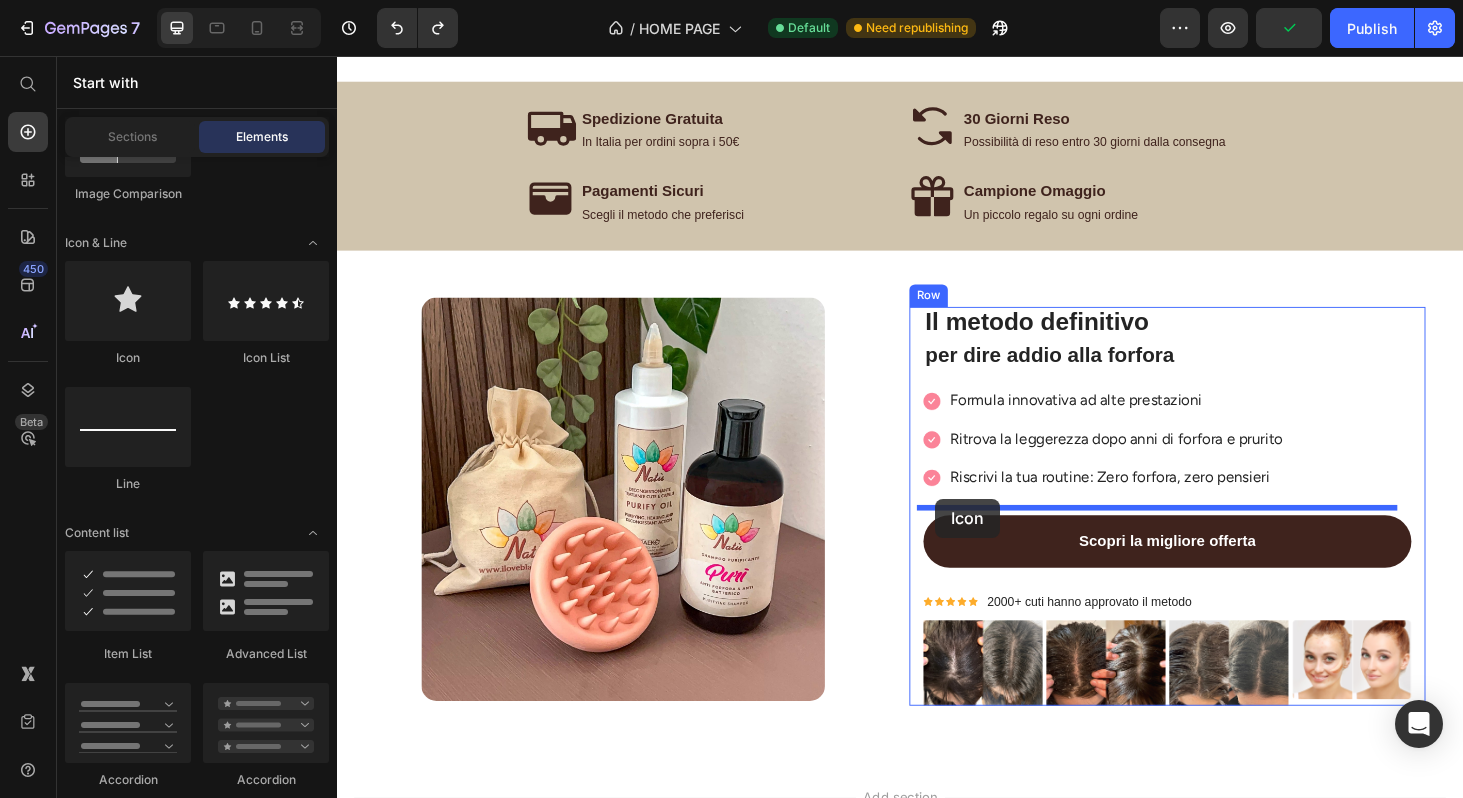 drag, startPoint x: 447, startPoint y: 387, endPoint x: 974, endPoint y: 528, distance: 545.53644 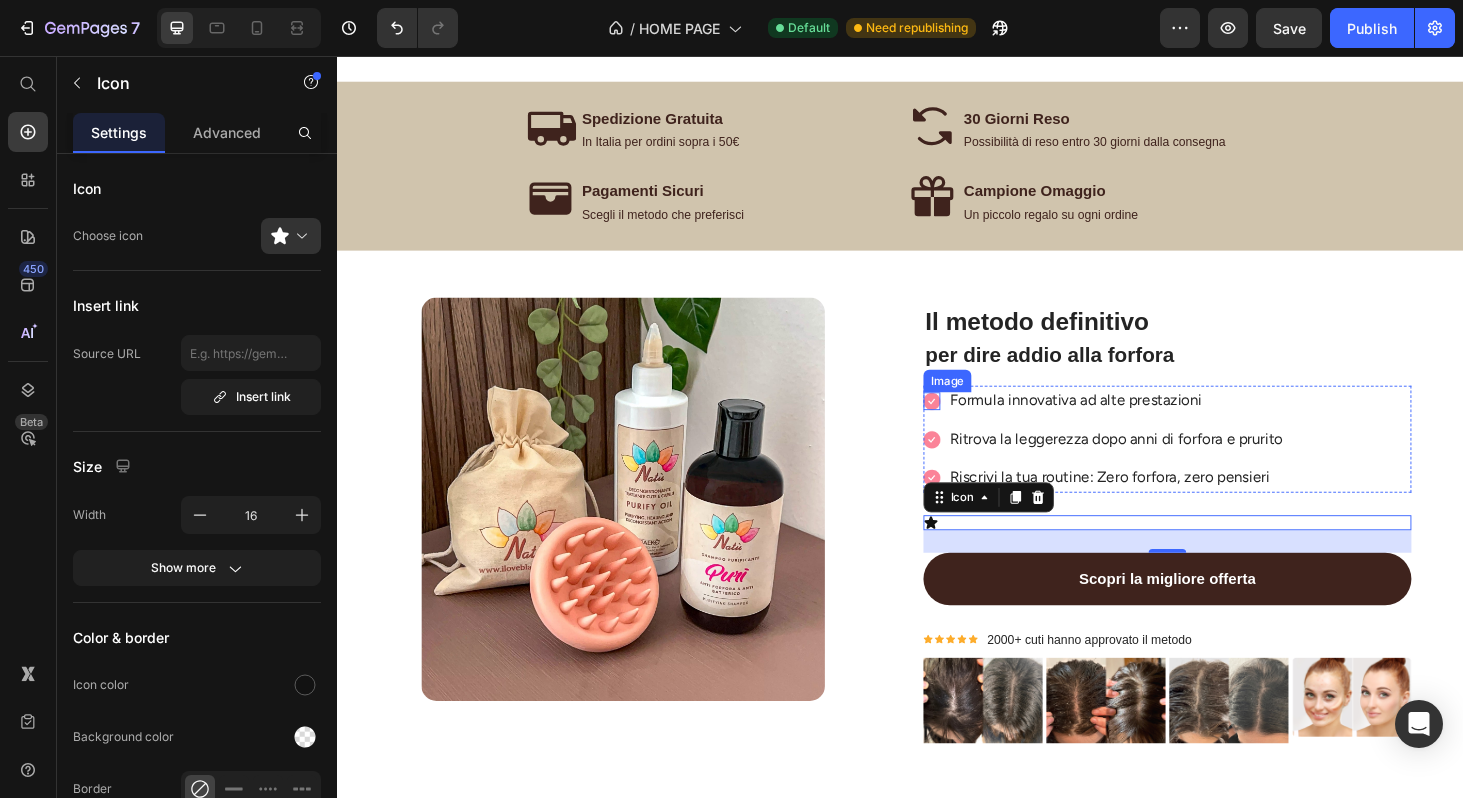 click at bounding box center (971, 423) 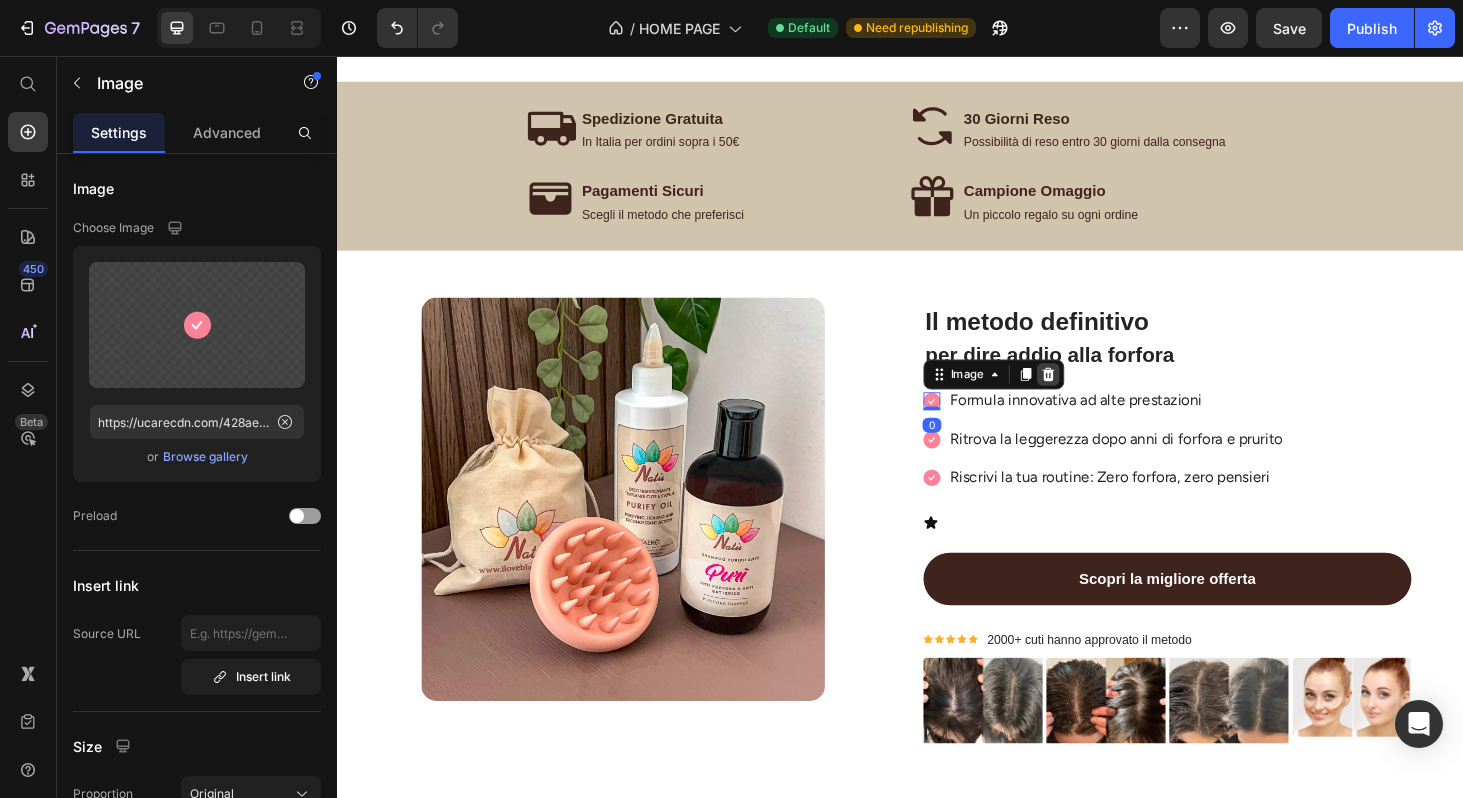 click 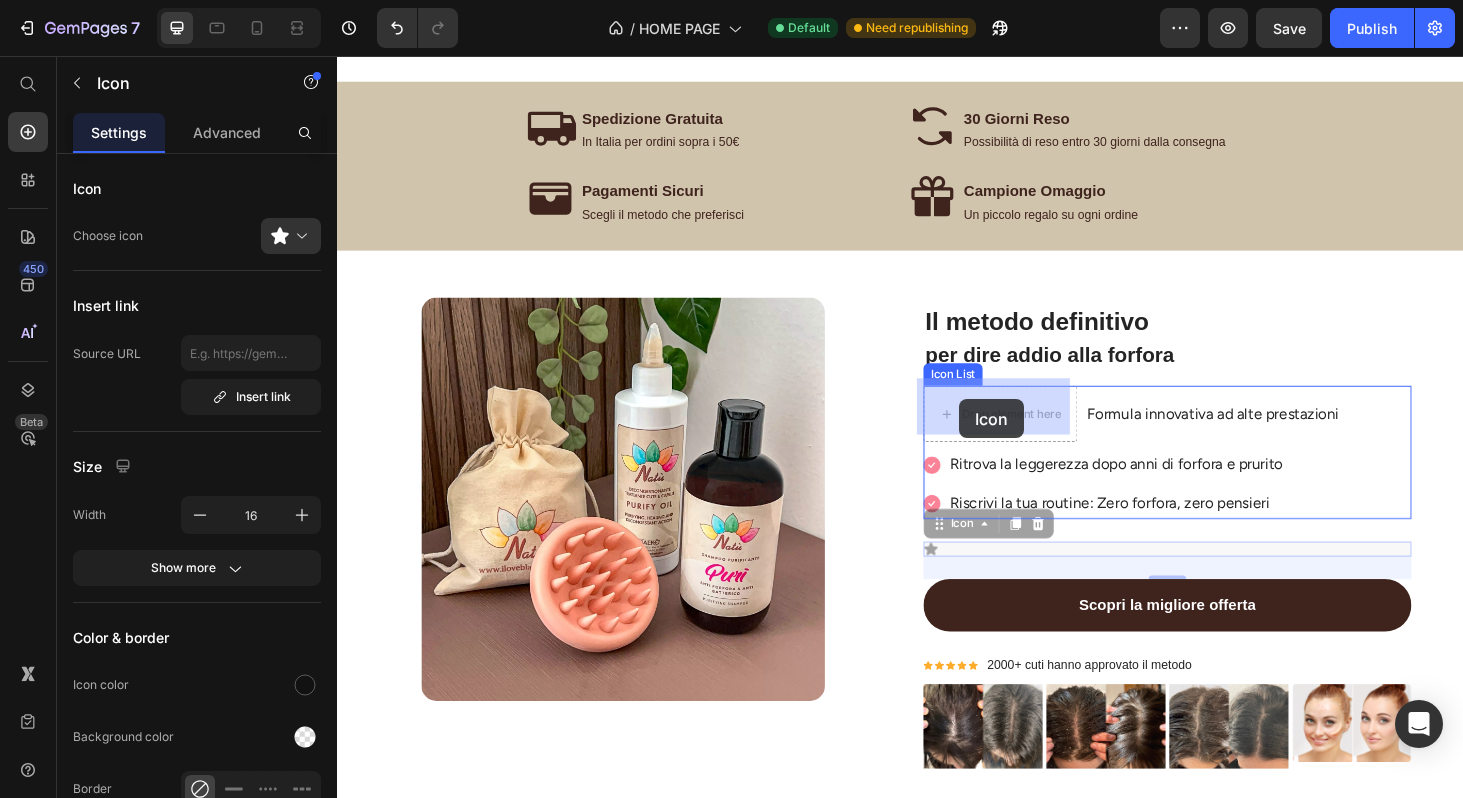 drag, startPoint x: 964, startPoint y: 558, endPoint x: 1000, endPoint y: 422, distance: 140.68404 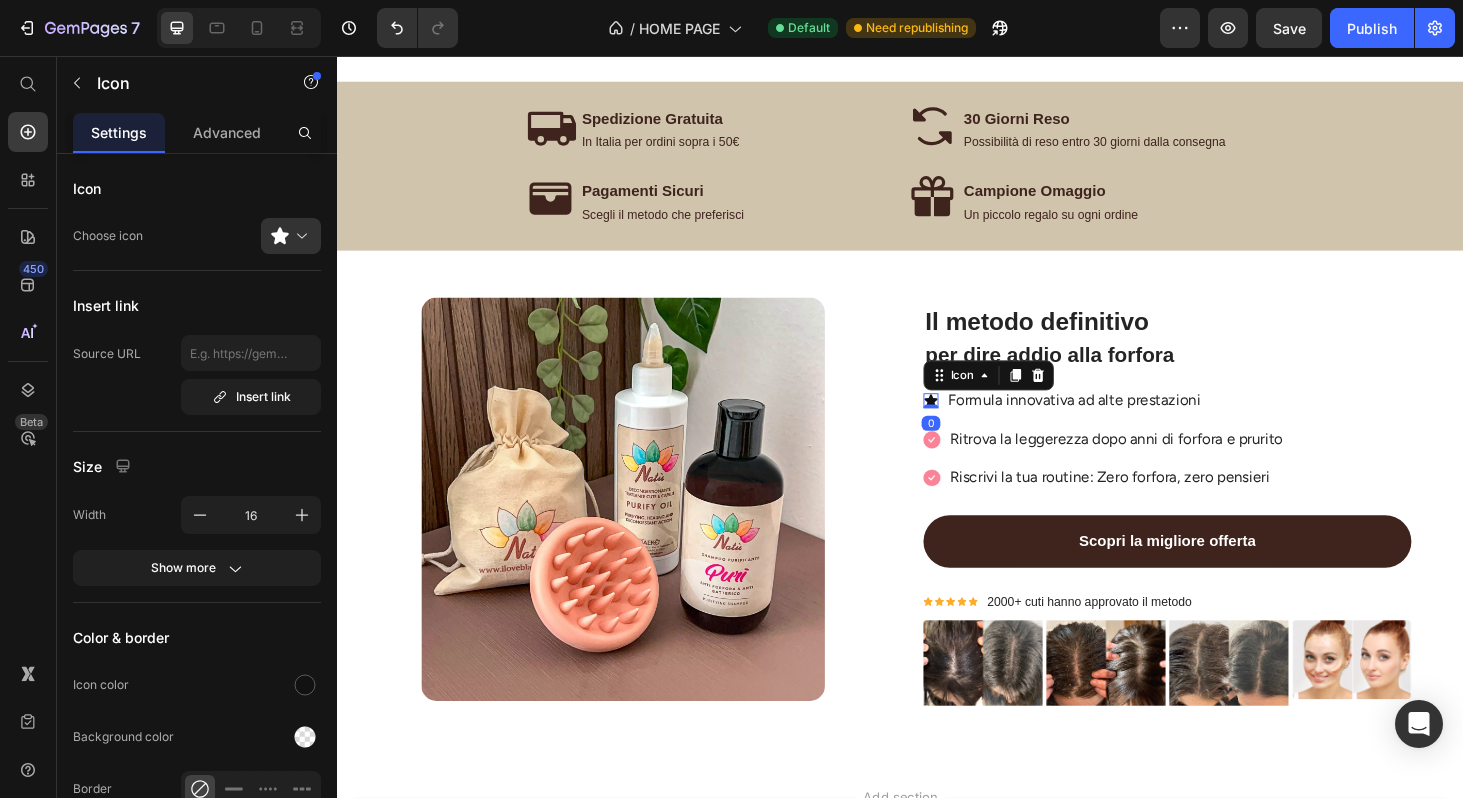 drag, startPoint x: 960, startPoint y: 436, endPoint x: 961, endPoint y: 403, distance: 33.01515 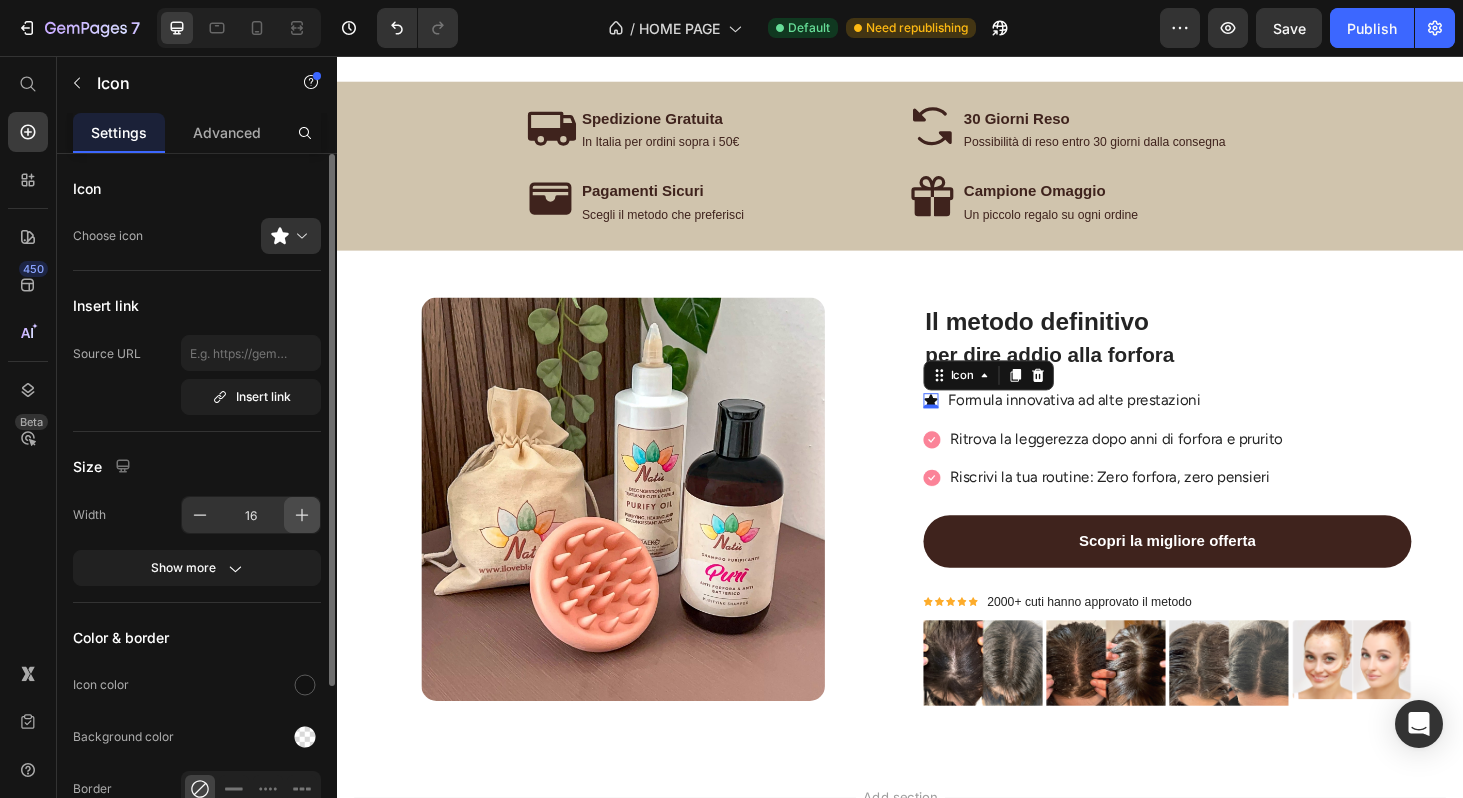 click 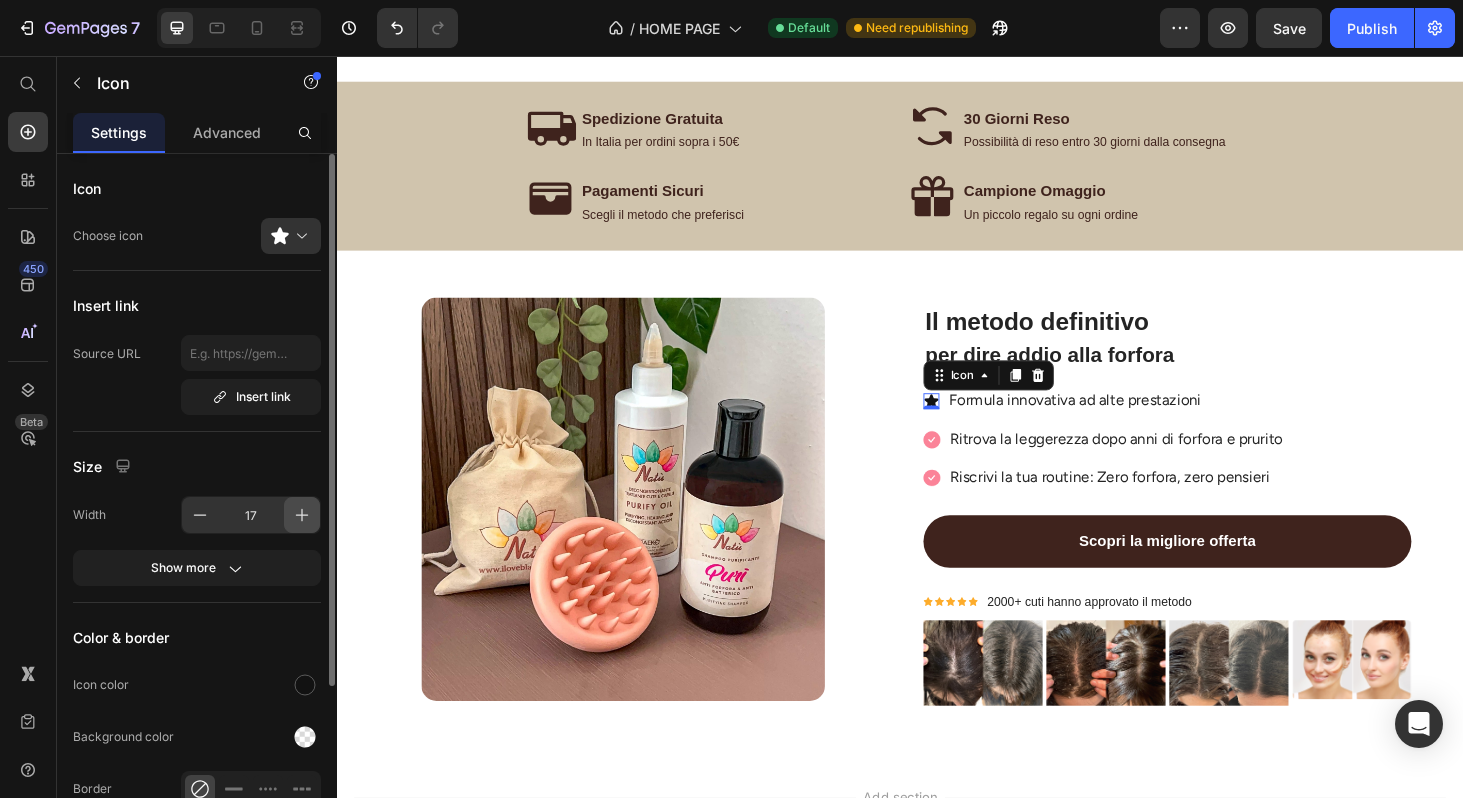 click 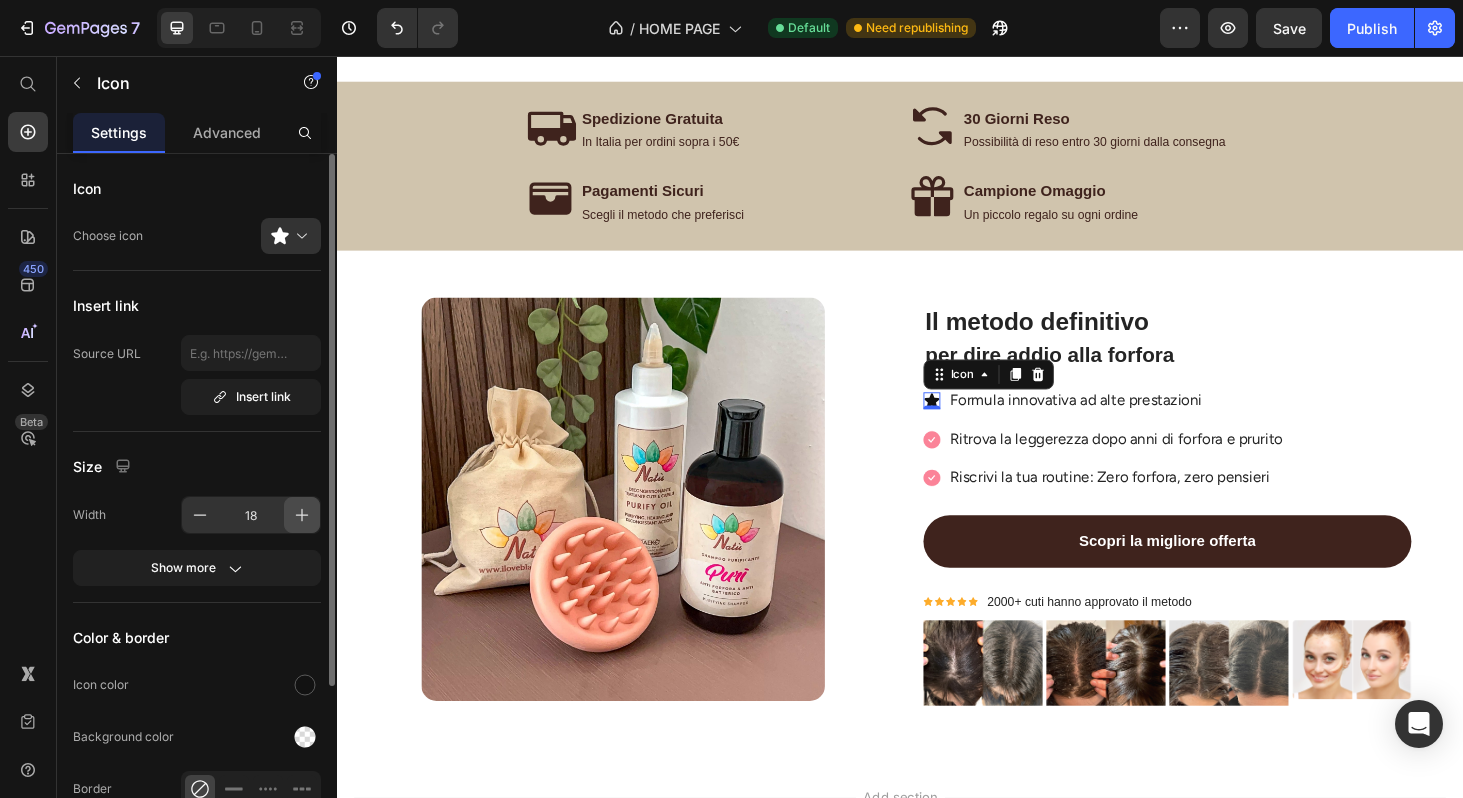 click 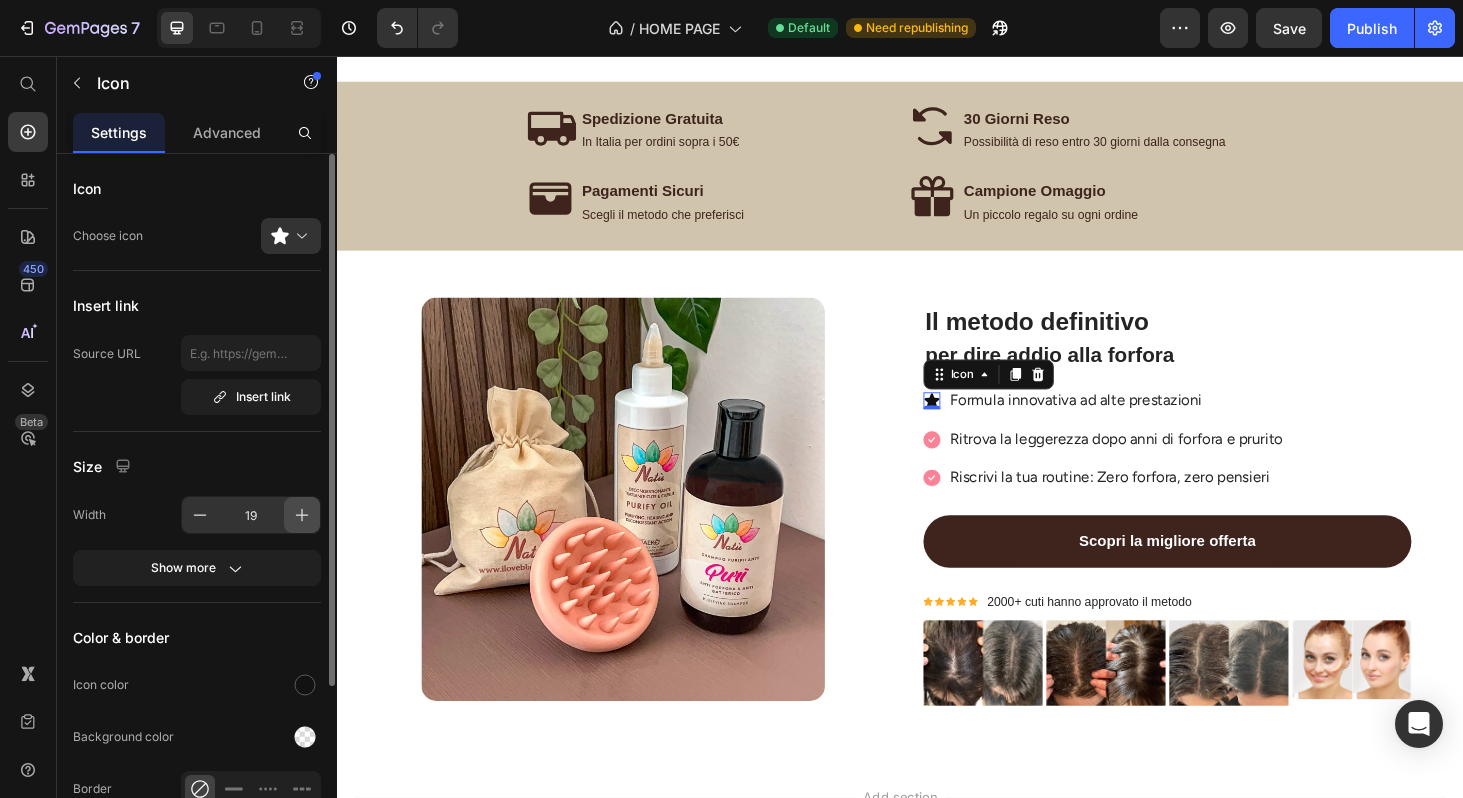 click 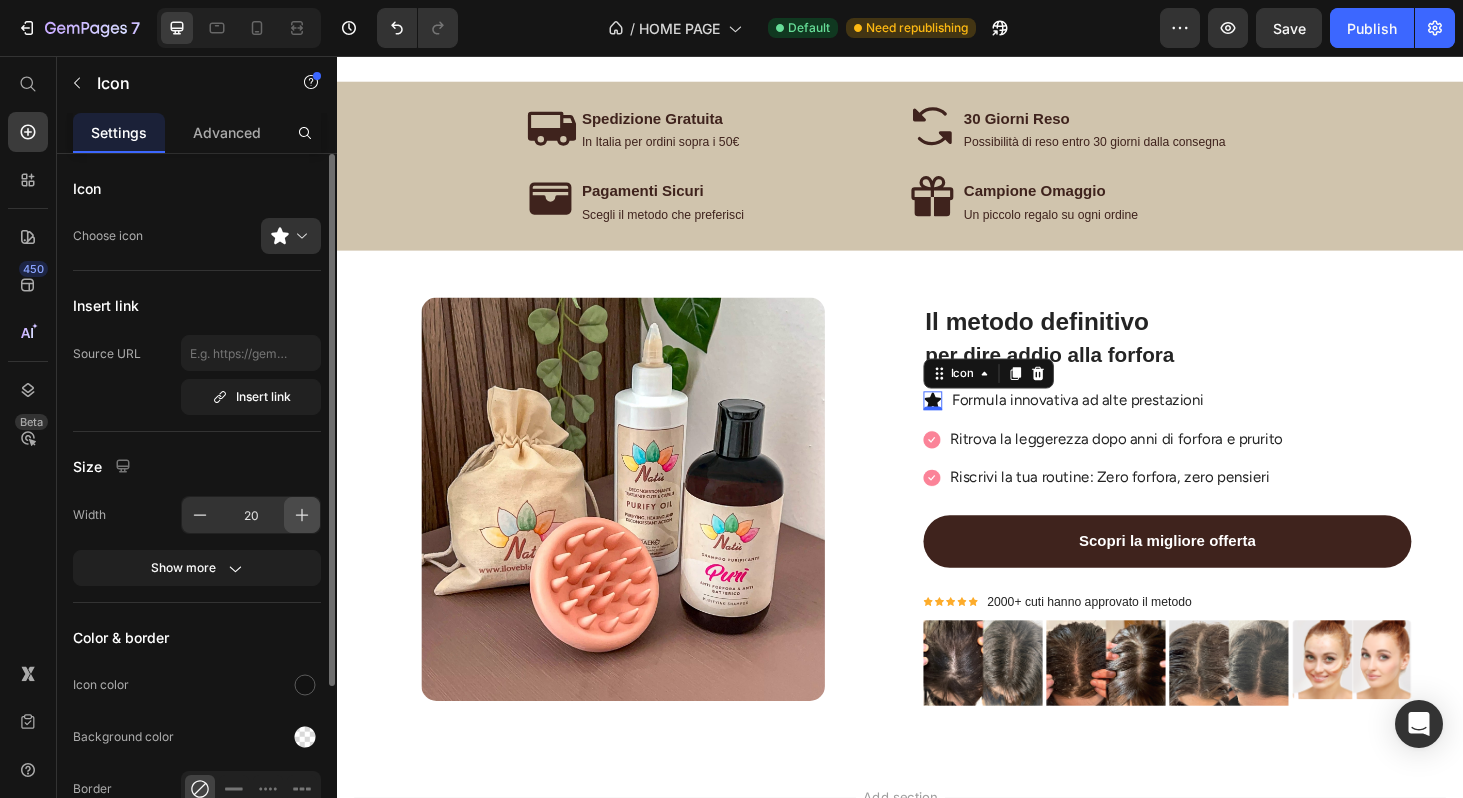 click 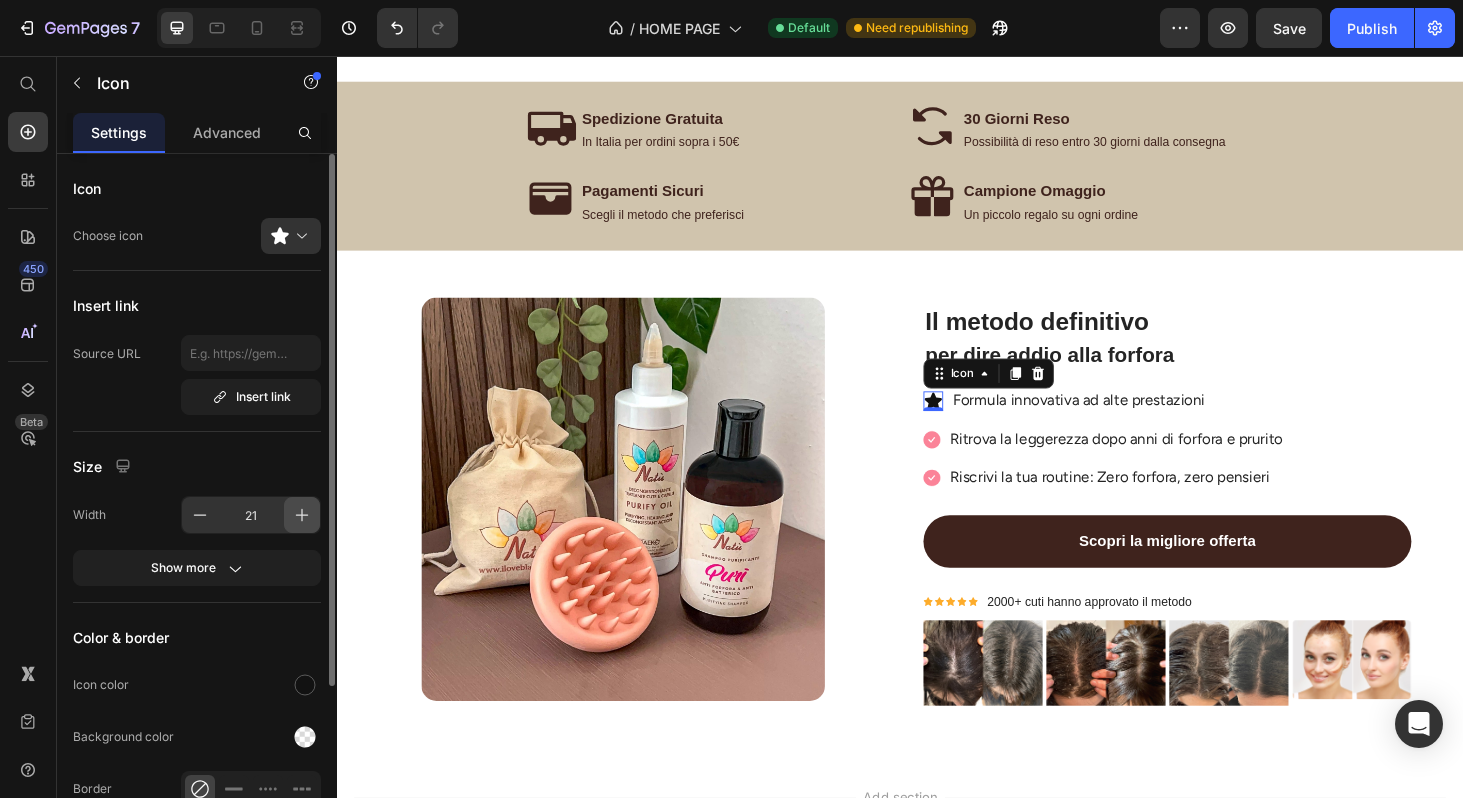 click 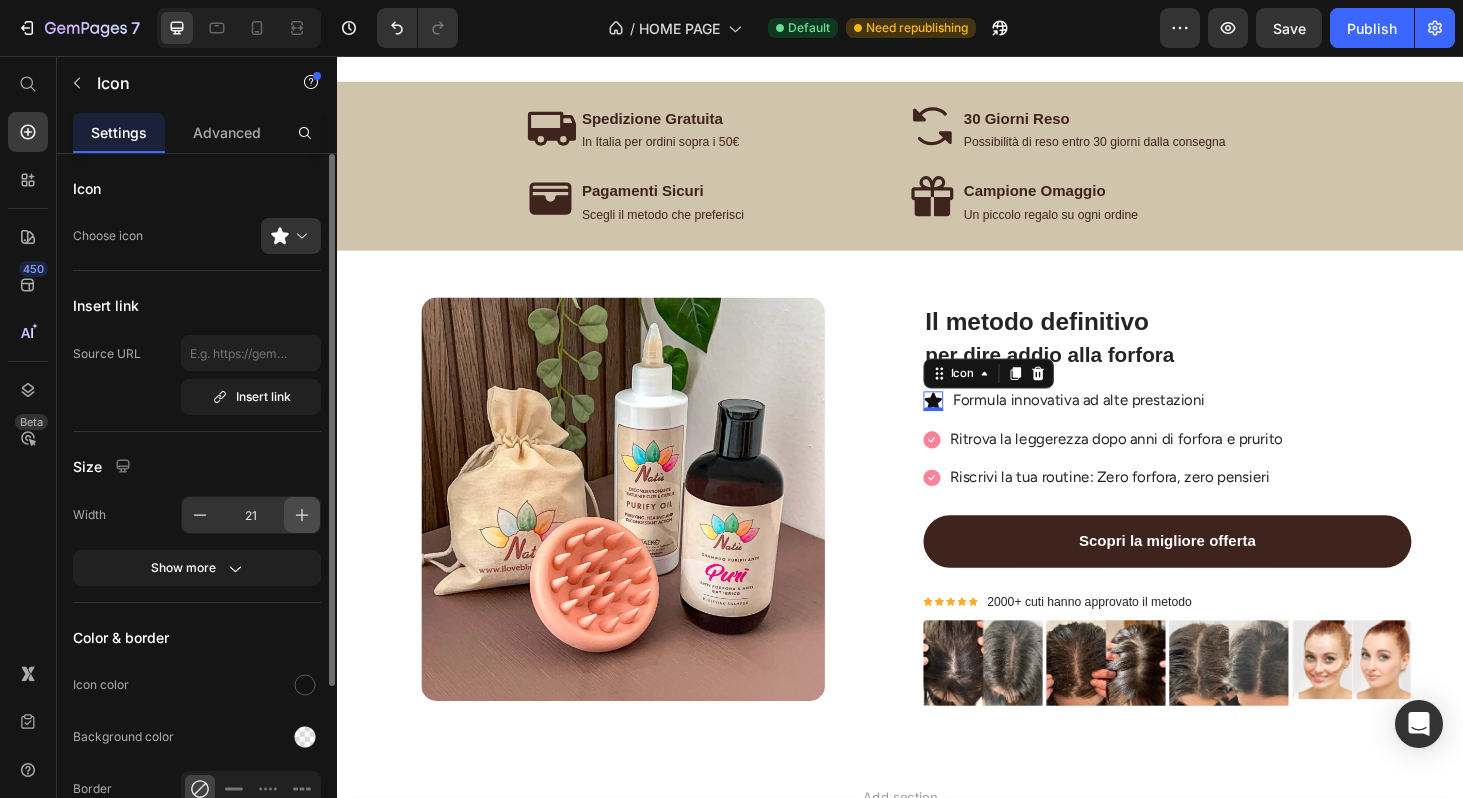 type on "22" 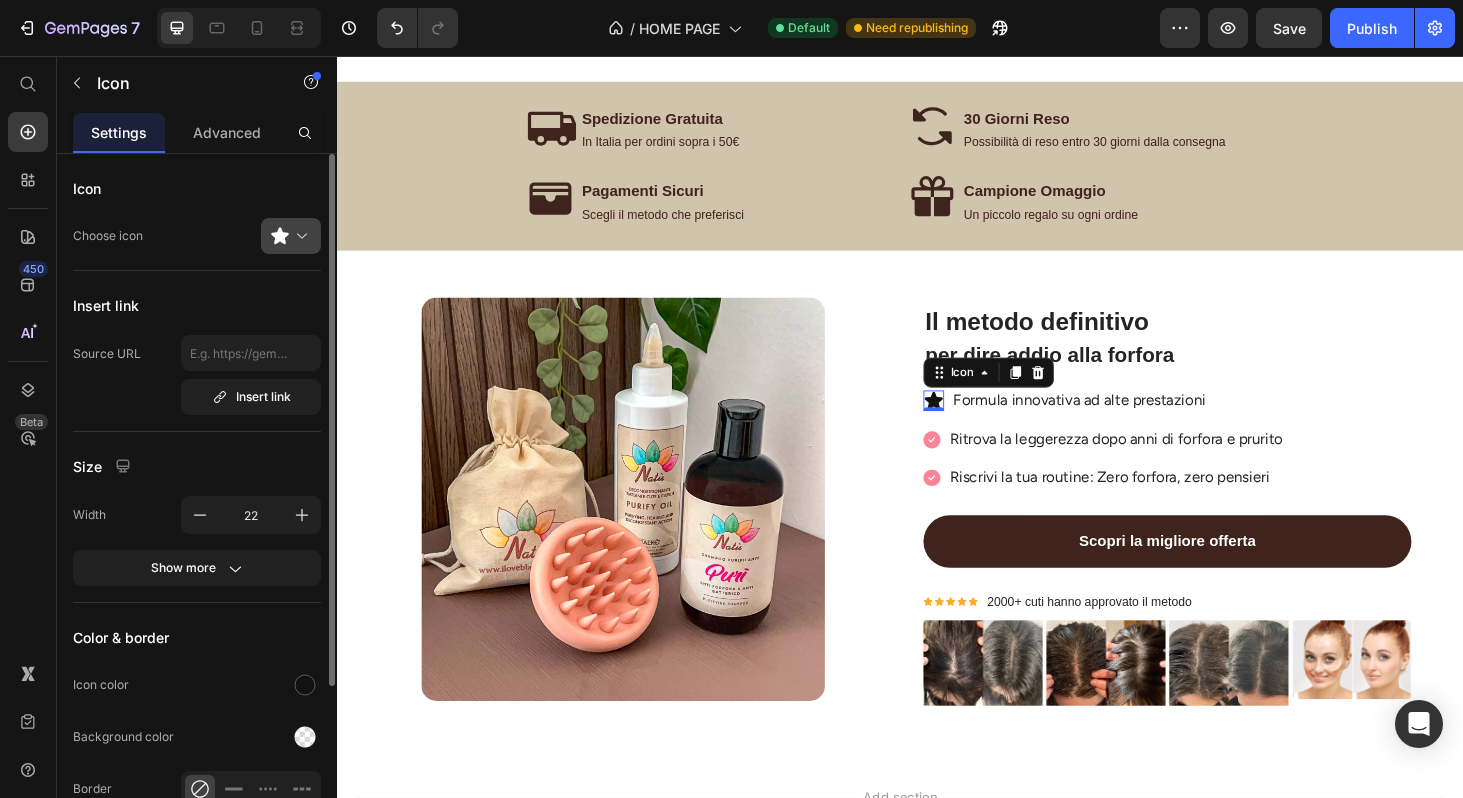 click at bounding box center (299, 236) 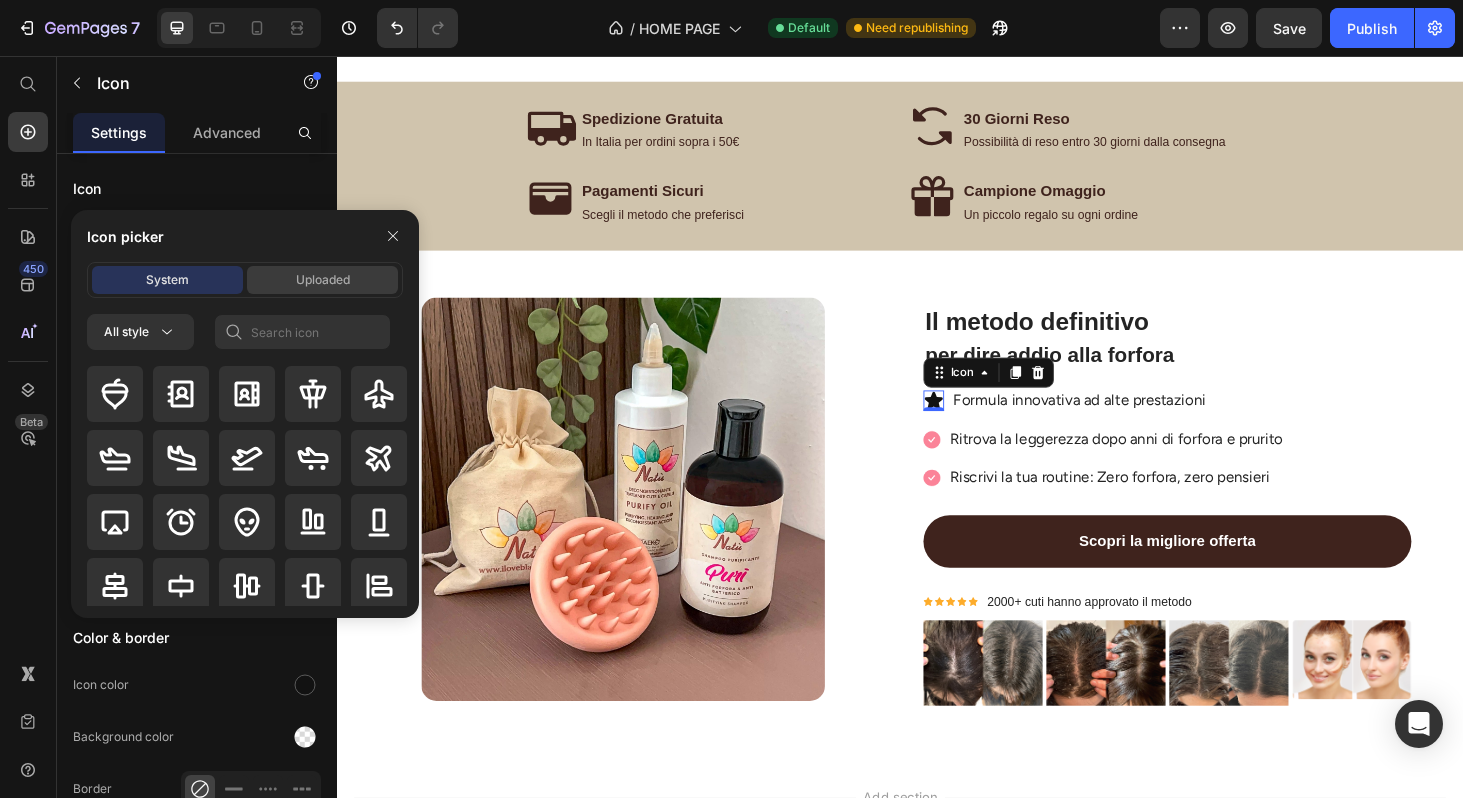 click on "Uploaded" at bounding box center [322, 280] 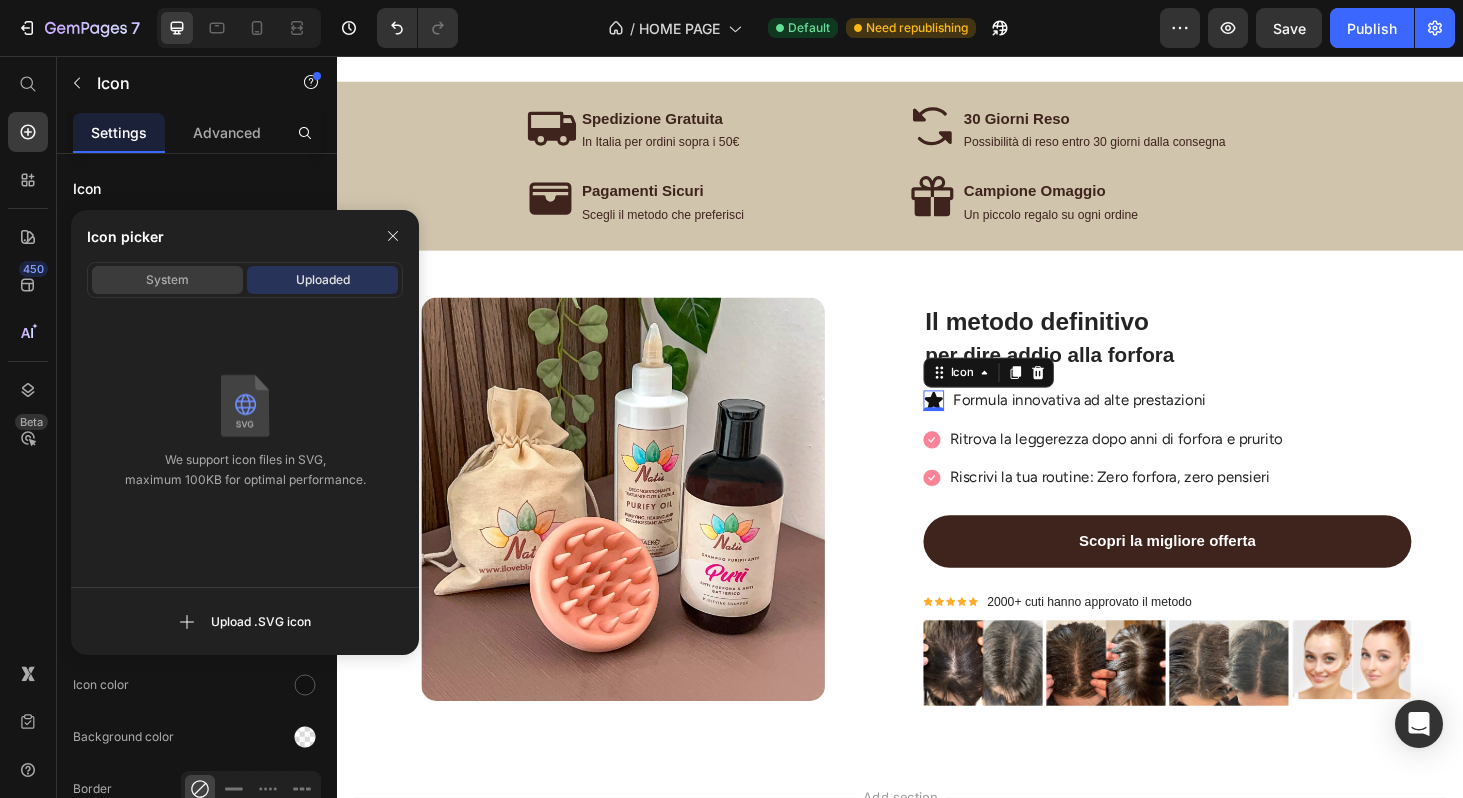click on "System" at bounding box center [167, 280] 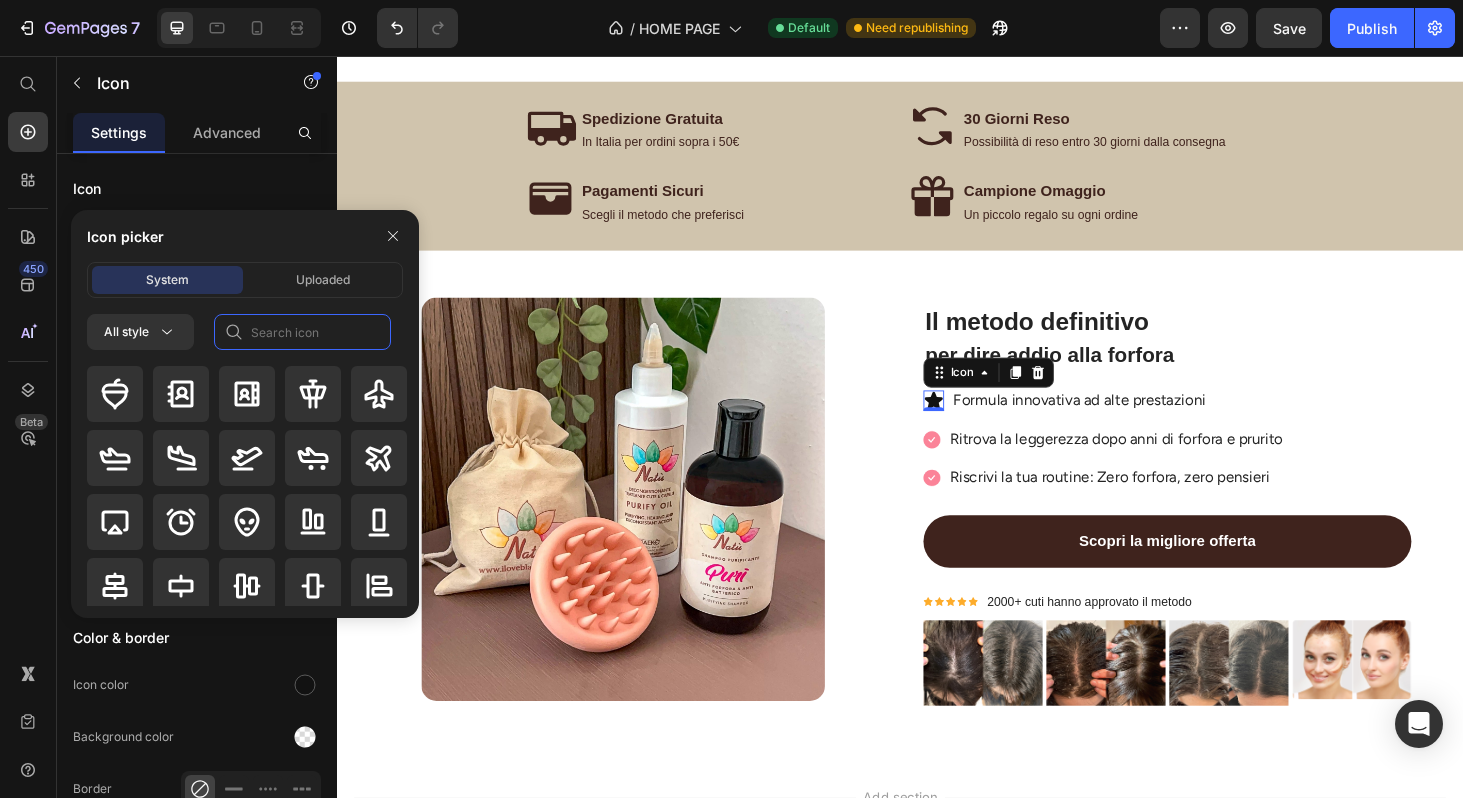 click 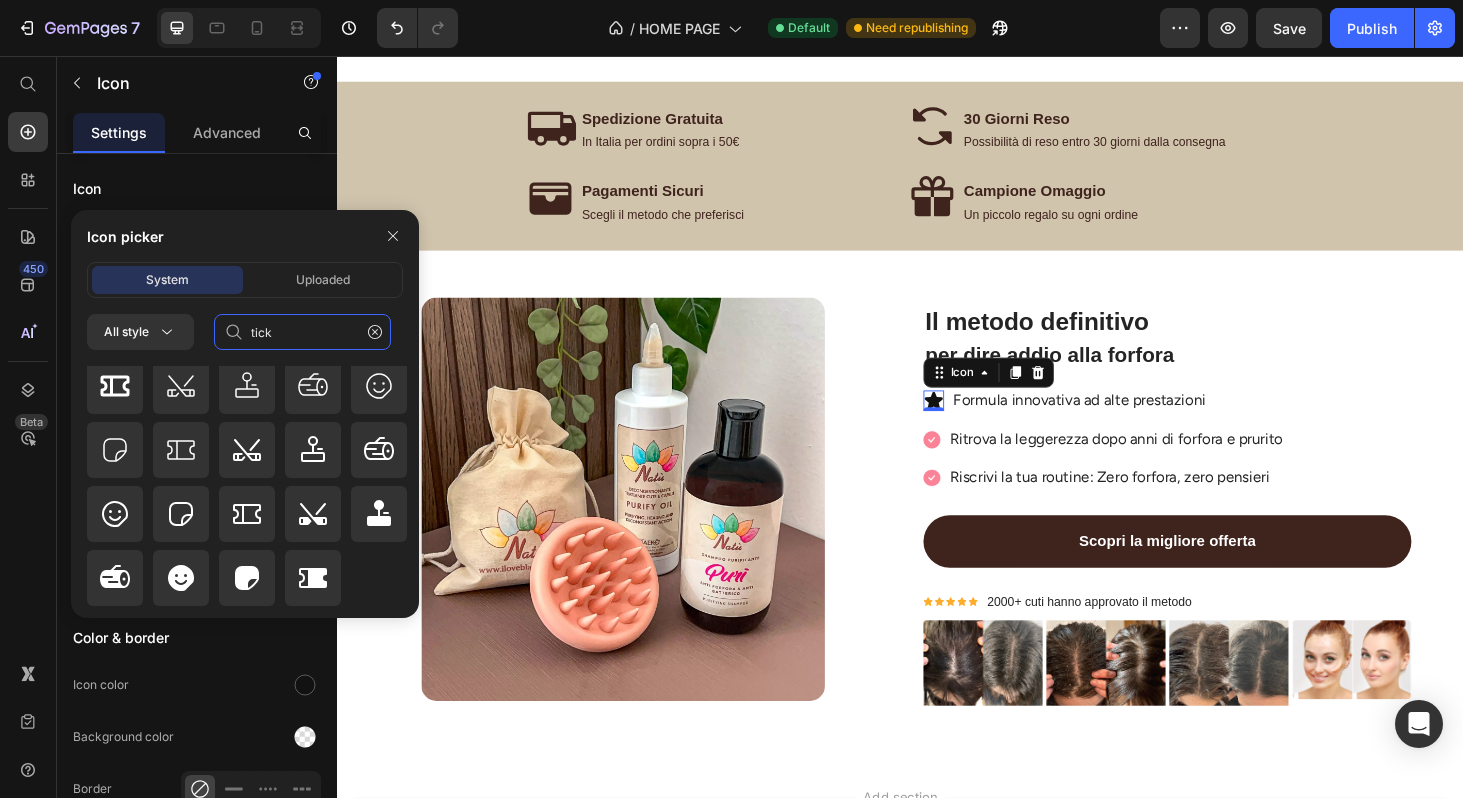 scroll, scrollTop: 0, scrollLeft: 0, axis: both 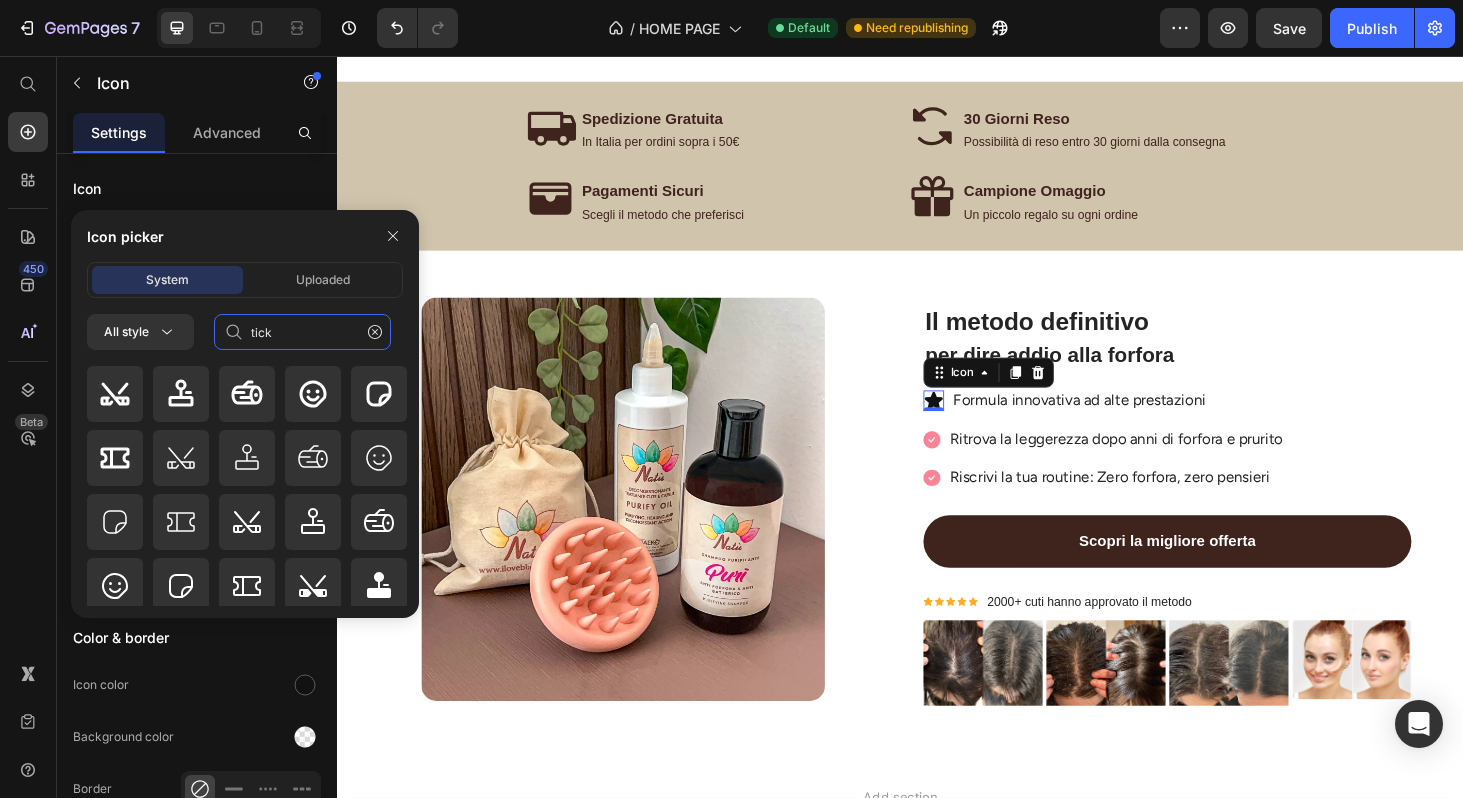 drag, startPoint x: 285, startPoint y: 328, endPoint x: 217, endPoint y: 328, distance: 68 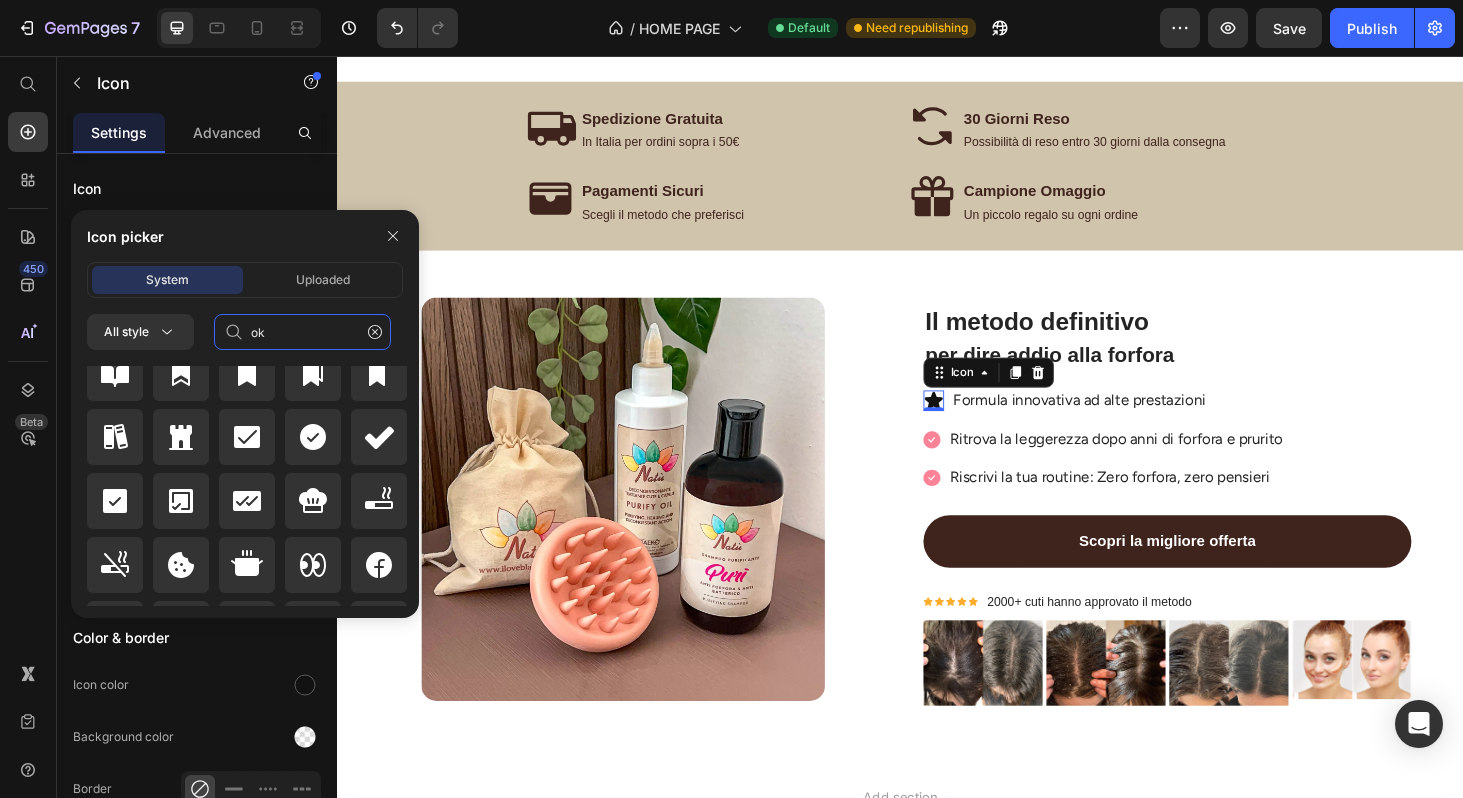 scroll, scrollTop: 1565, scrollLeft: 0, axis: vertical 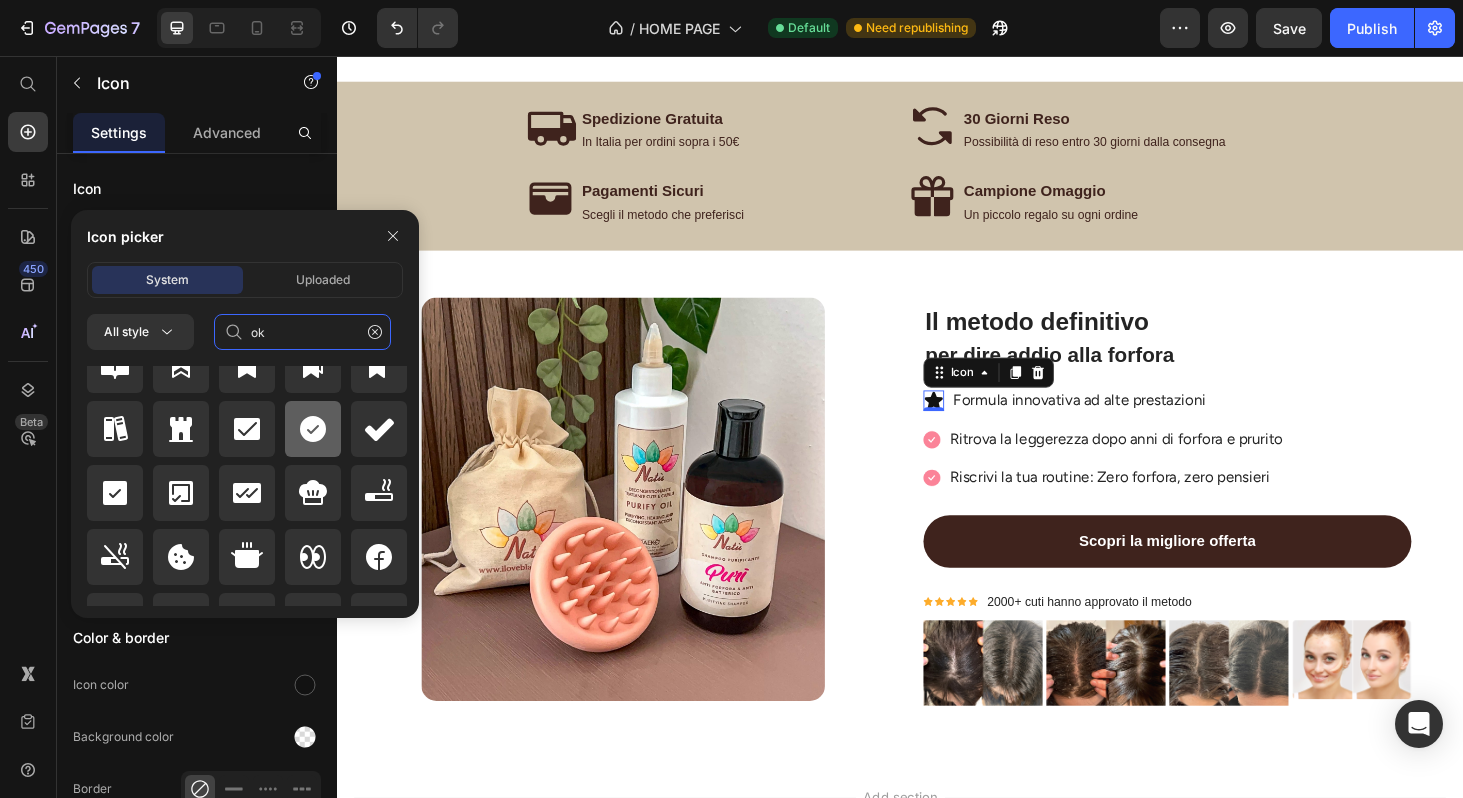 type on "ok" 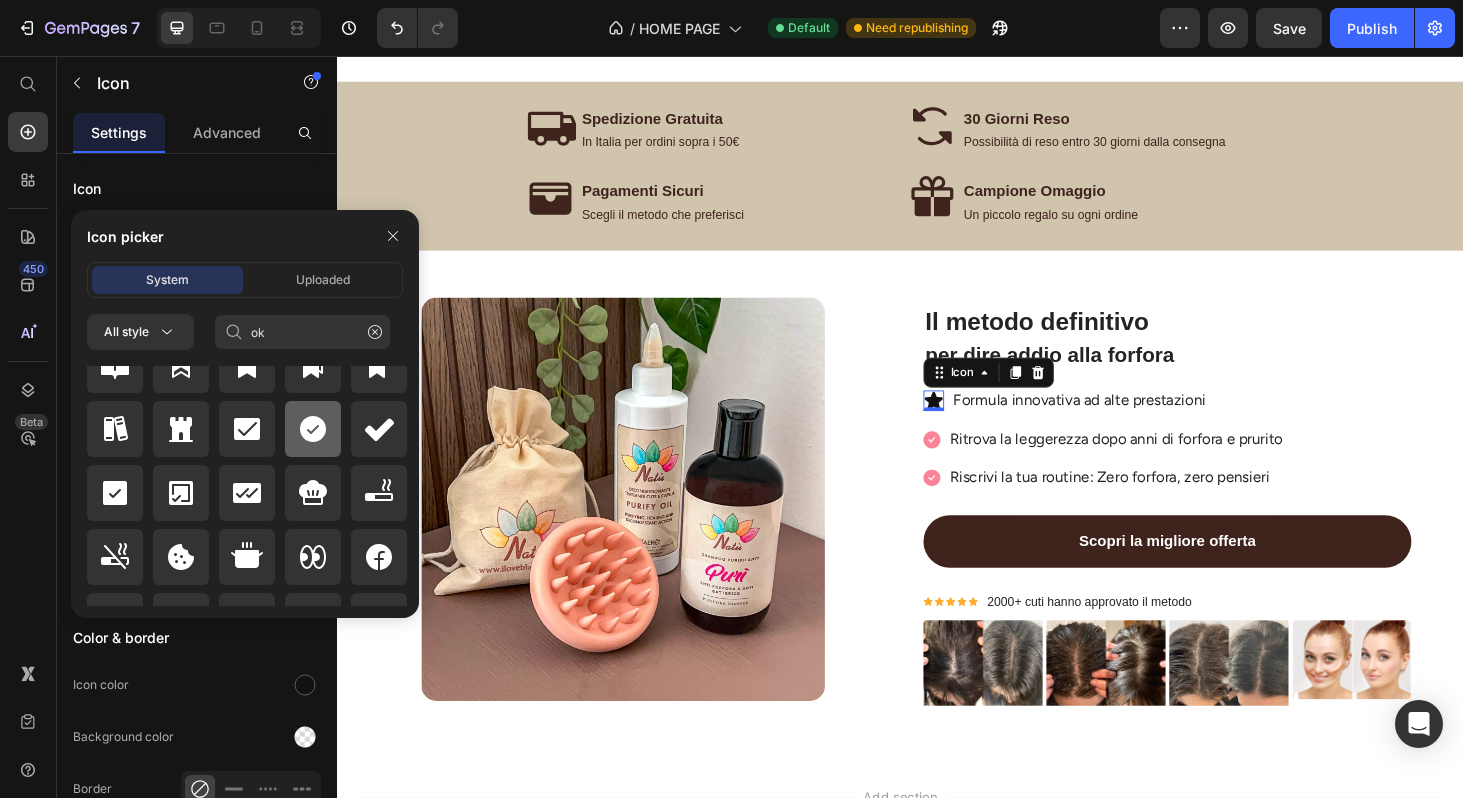 click 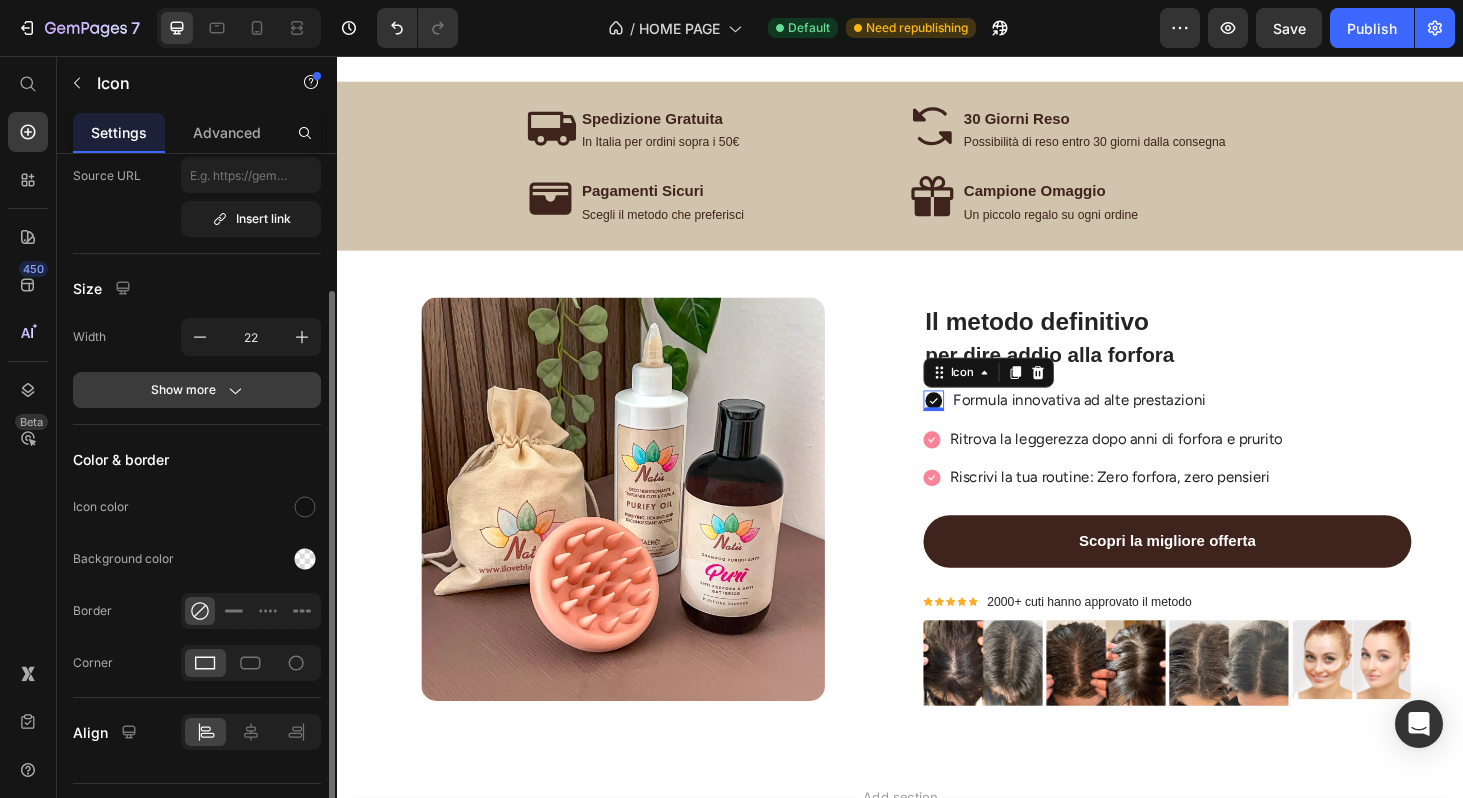 scroll, scrollTop: 179, scrollLeft: 0, axis: vertical 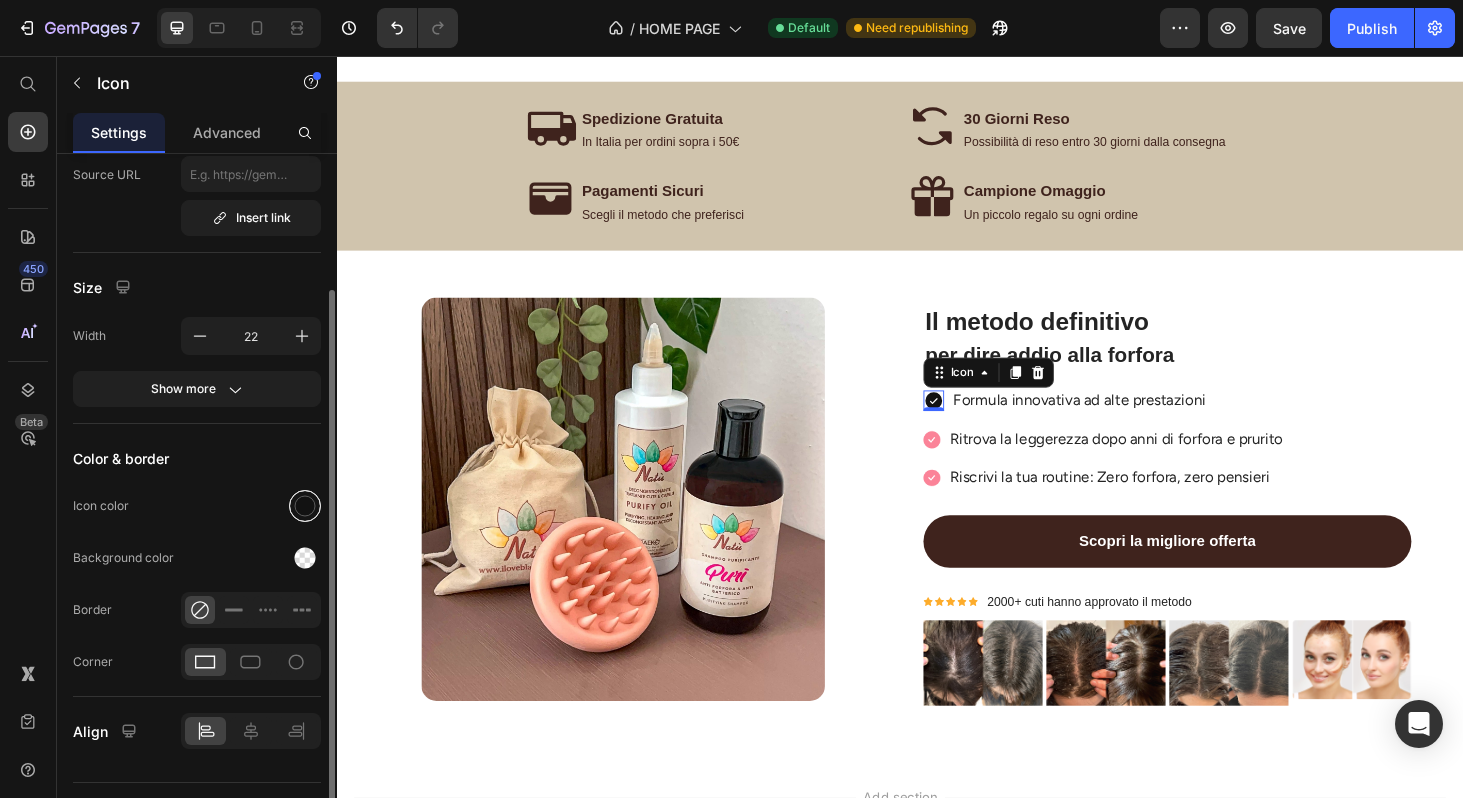 click at bounding box center [305, 506] 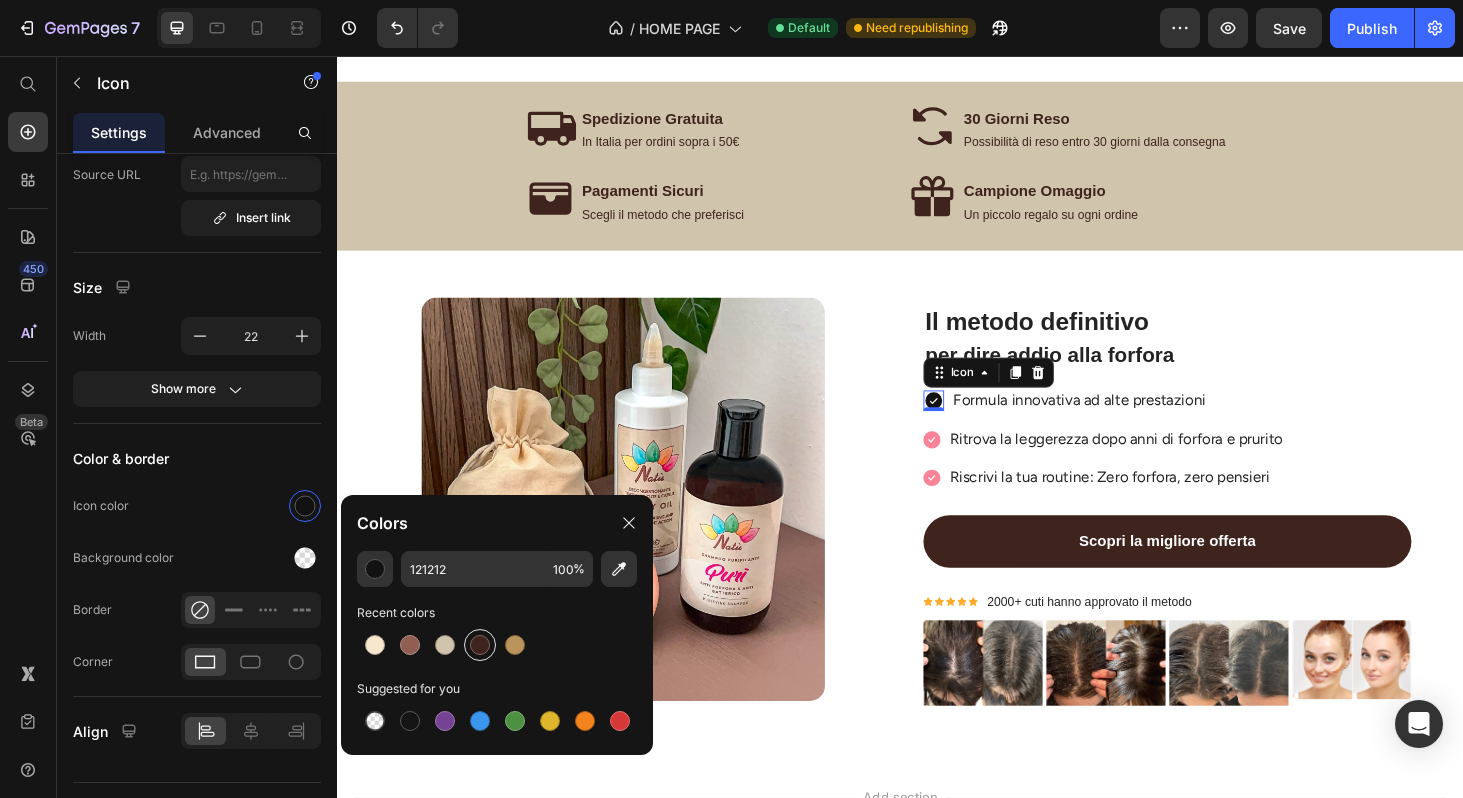 click at bounding box center [480, 645] 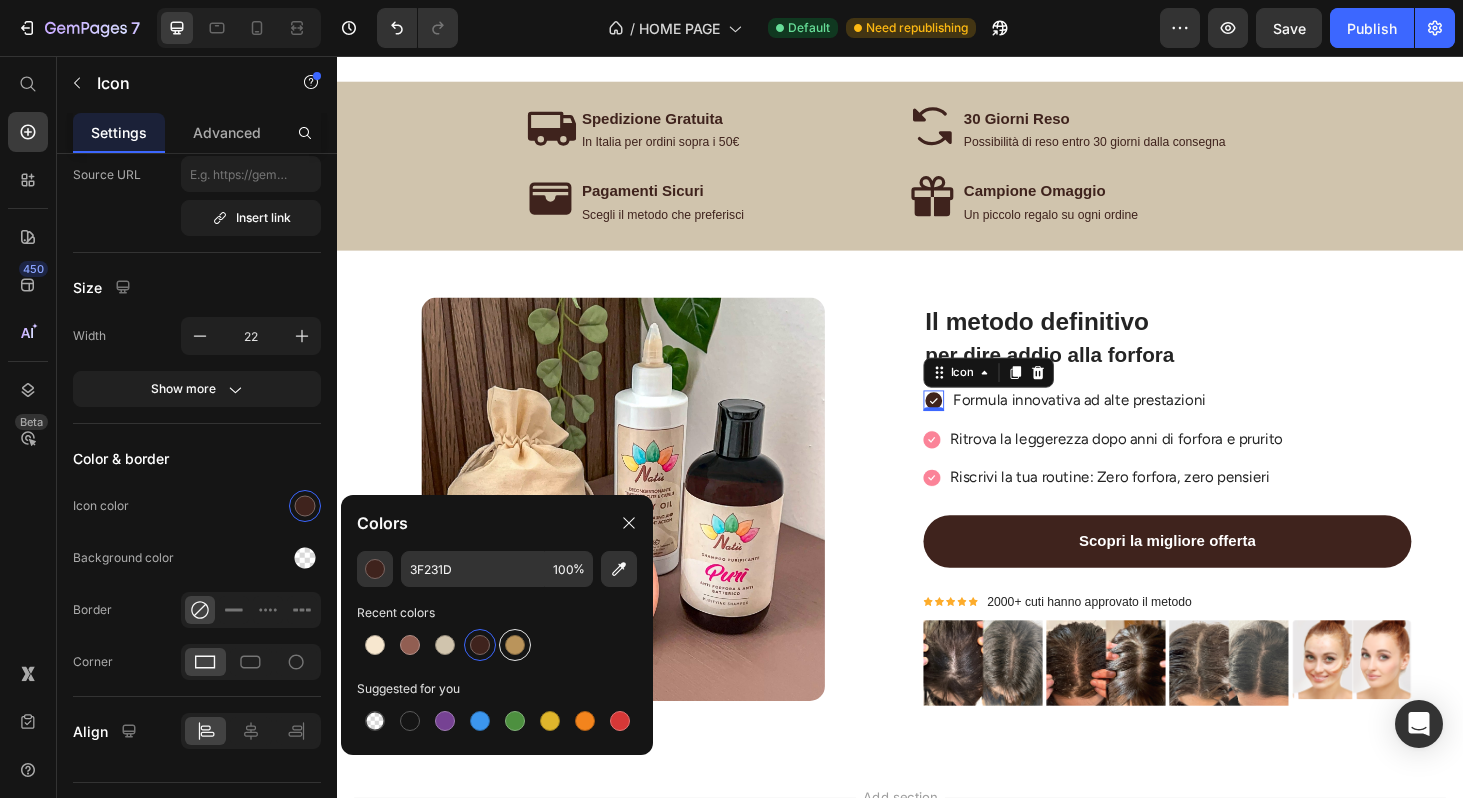 click at bounding box center (515, 645) 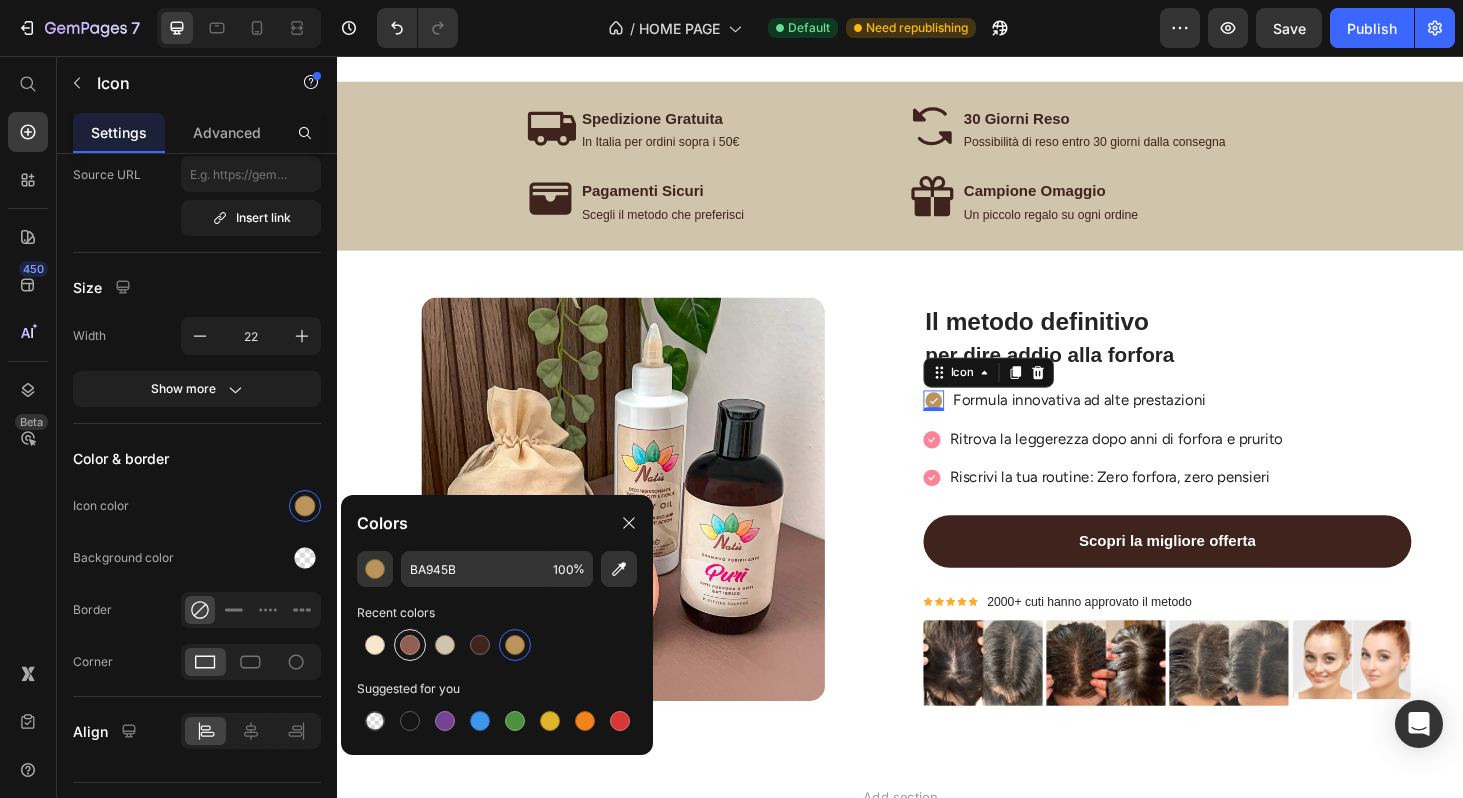 click at bounding box center (410, 645) 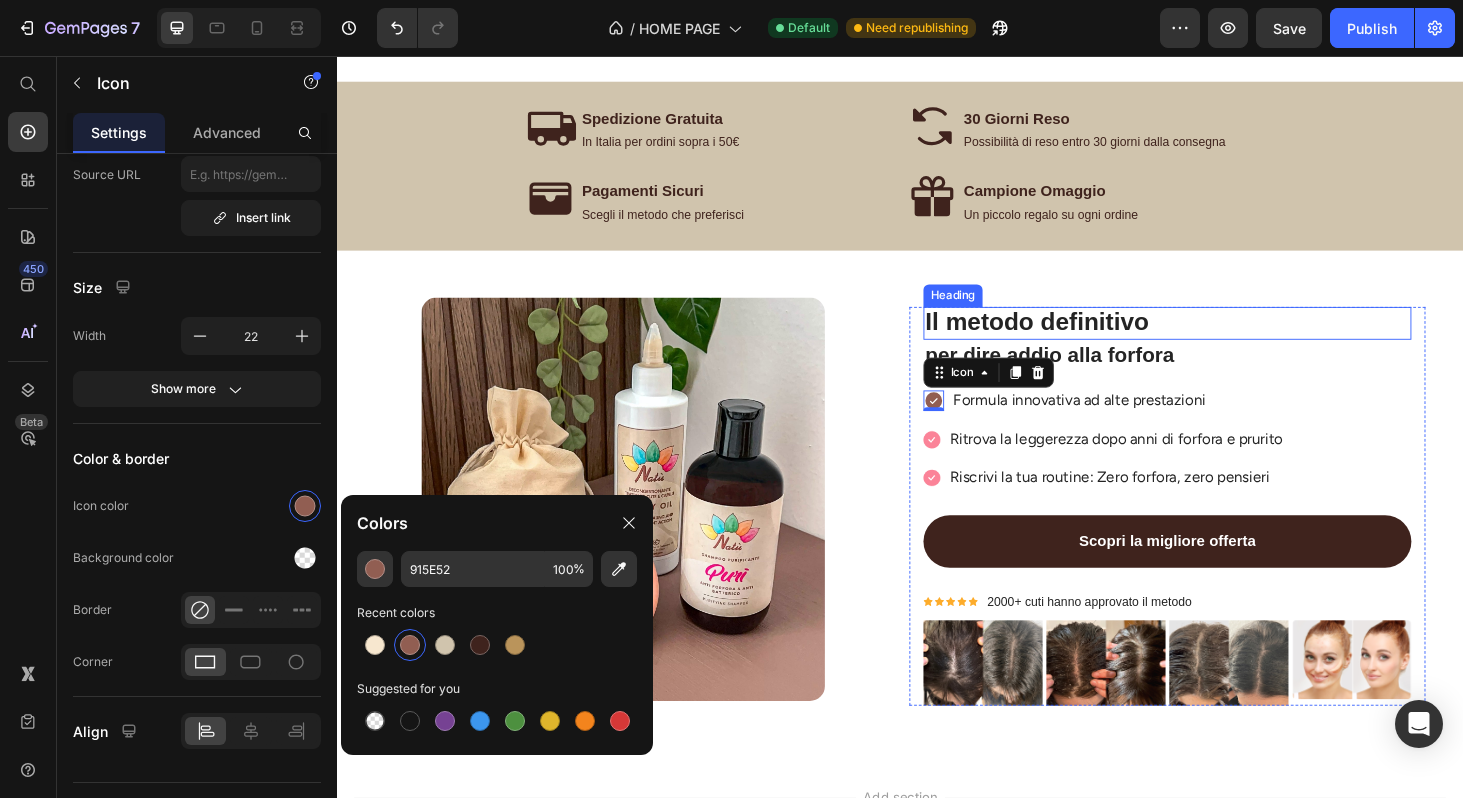 click on "Il metodo definitivo" at bounding box center (1222, 340) 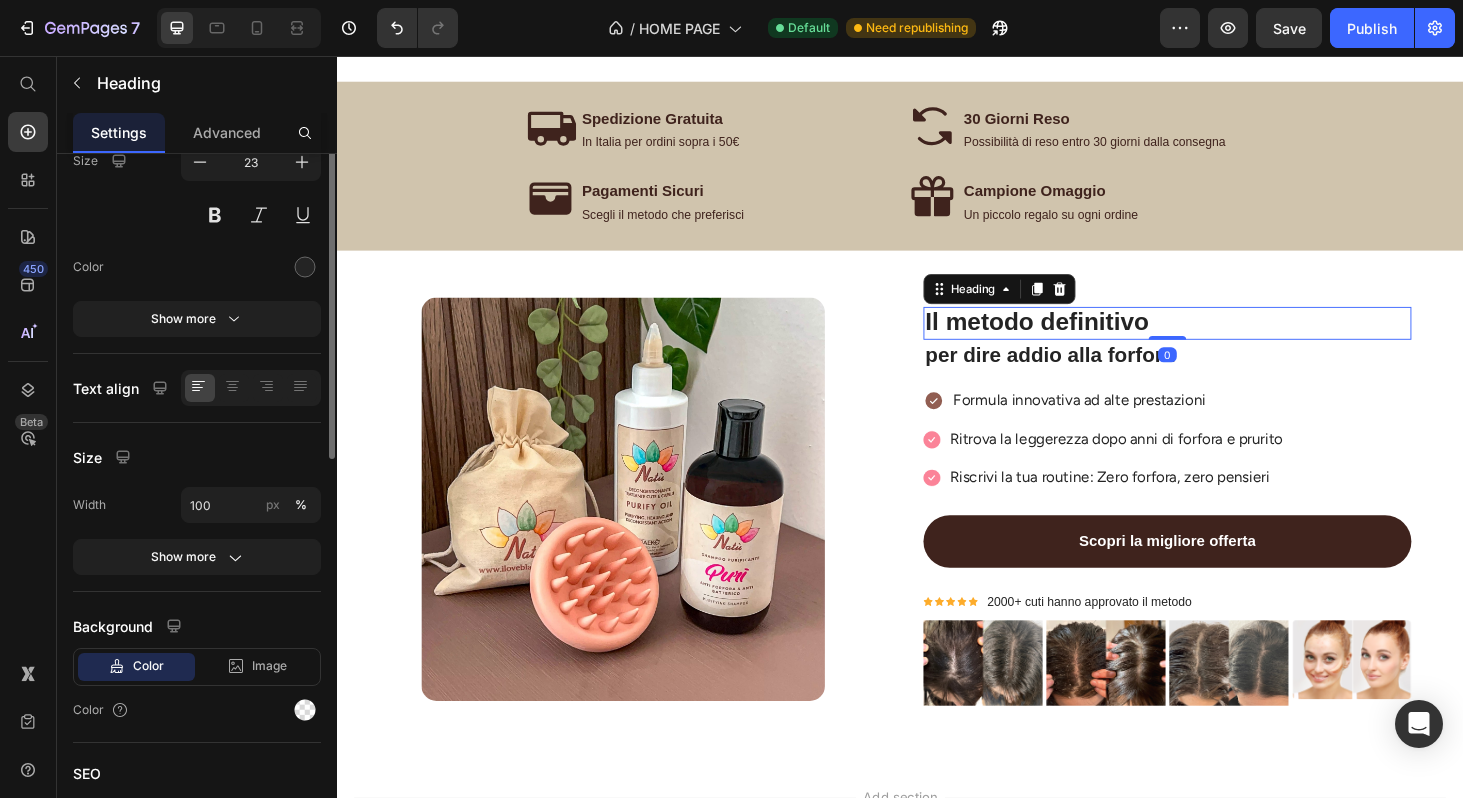 scroll, scrollTop: 0, scrollLeft: 0, axis: both 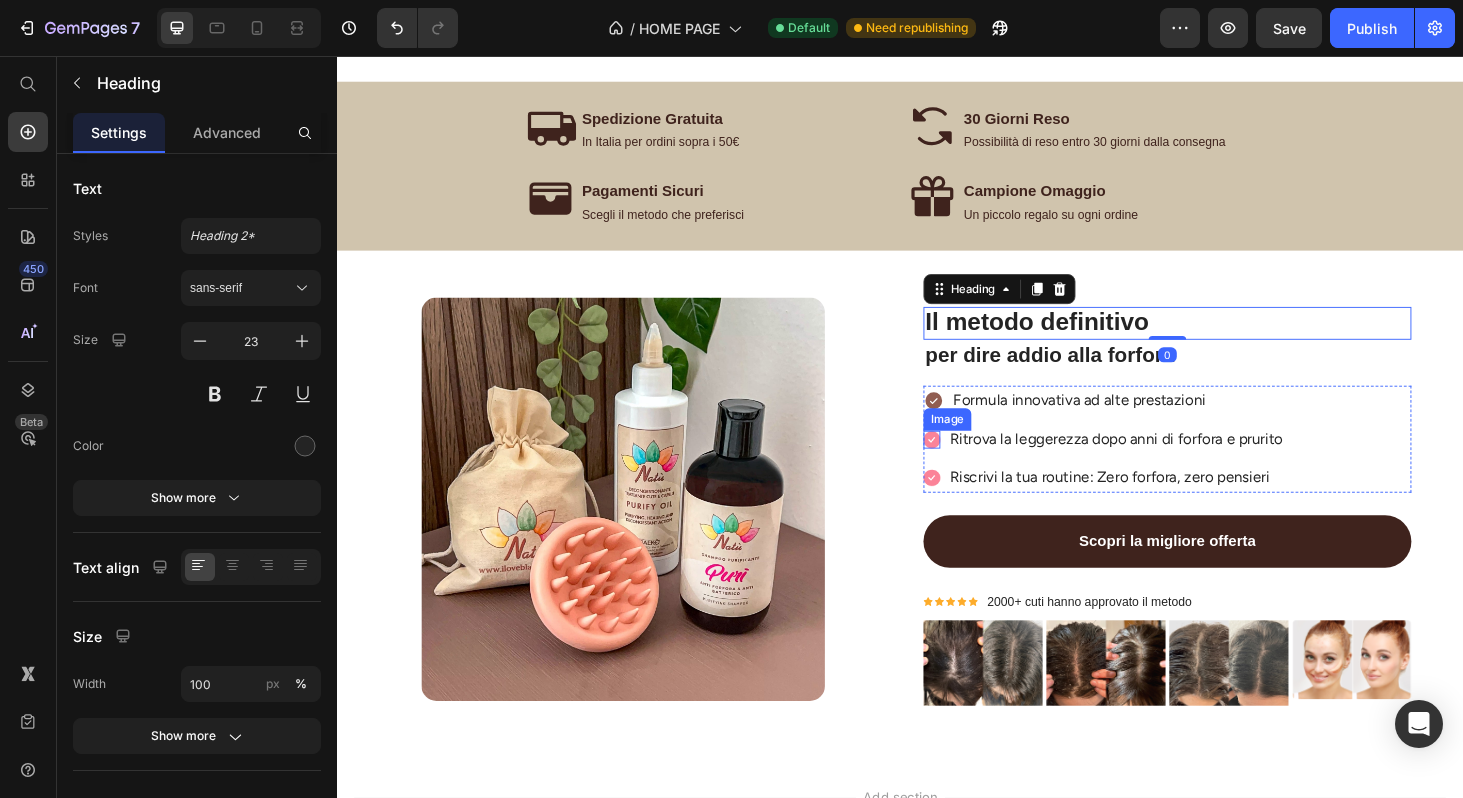 click at bounding box center [971, 464] 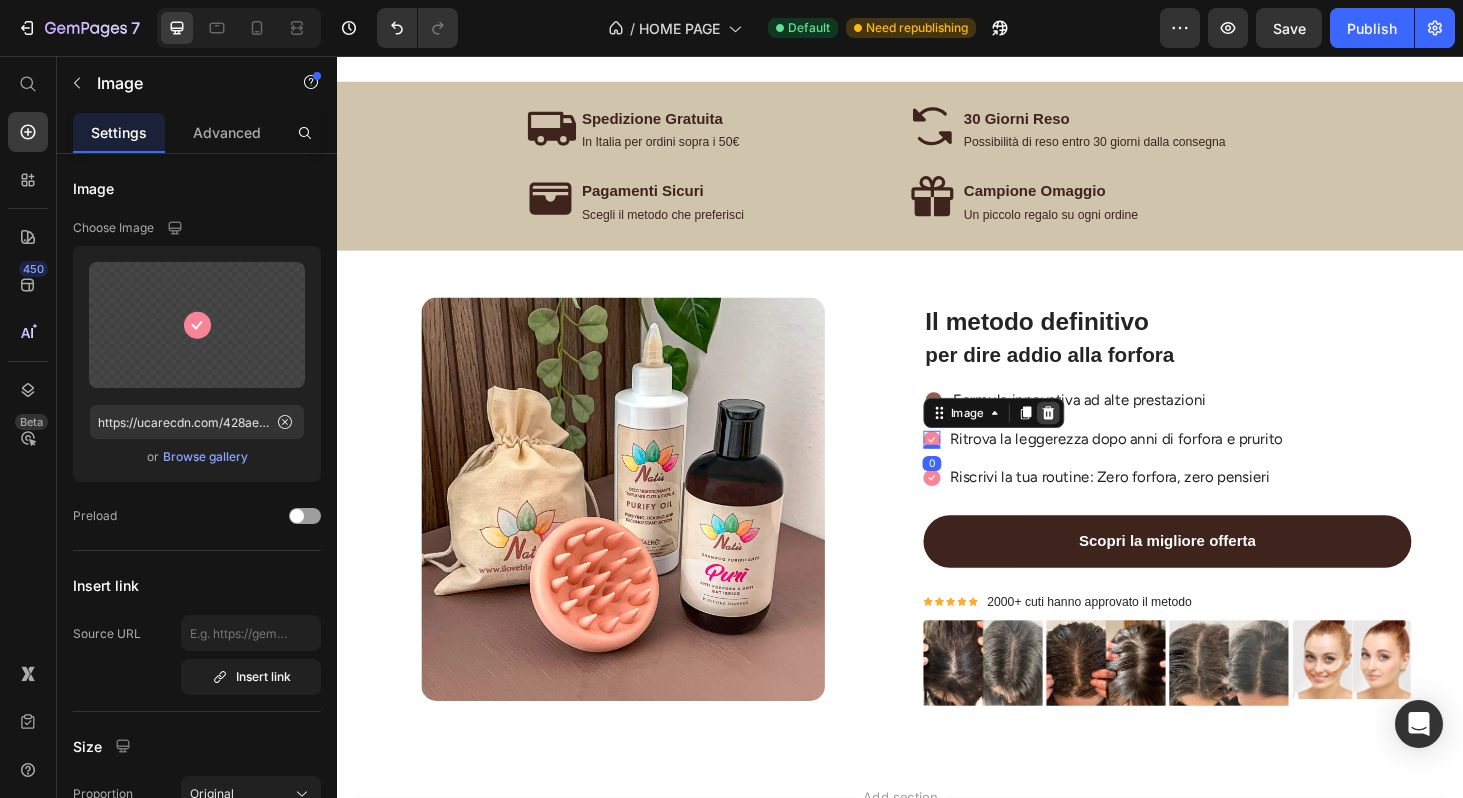 click at bounding box center [1095, 436] 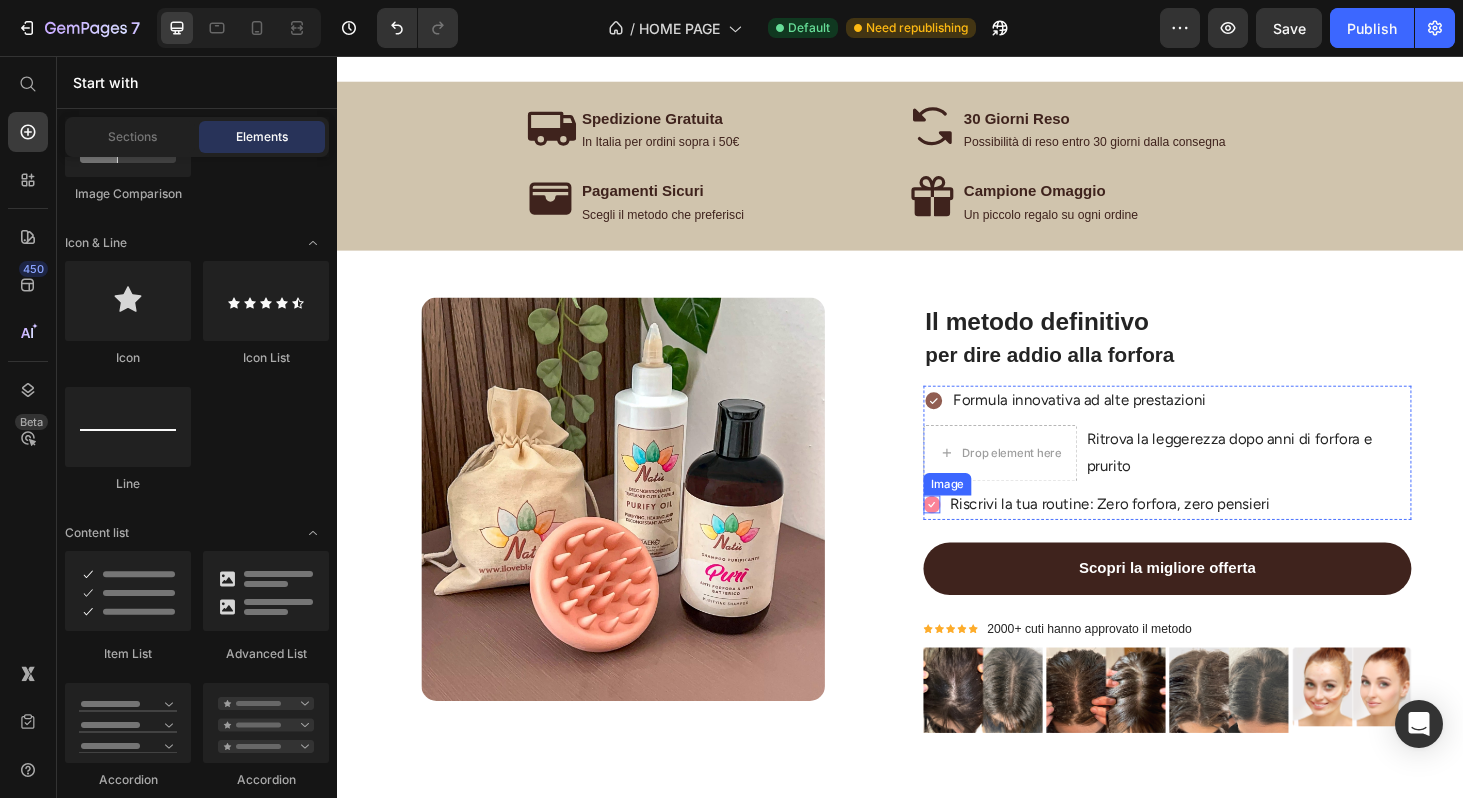 click at bounding box center (971, 533) 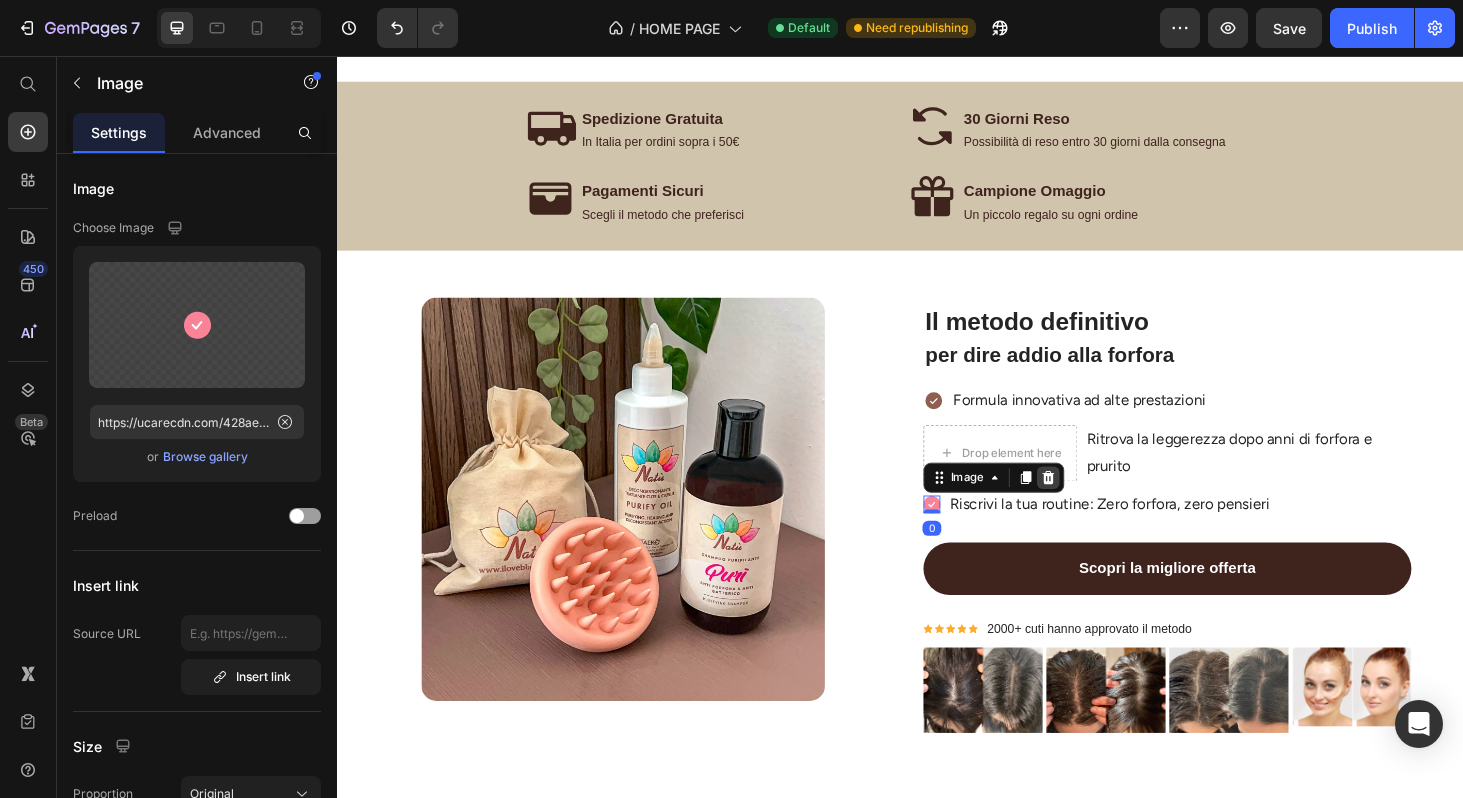 click 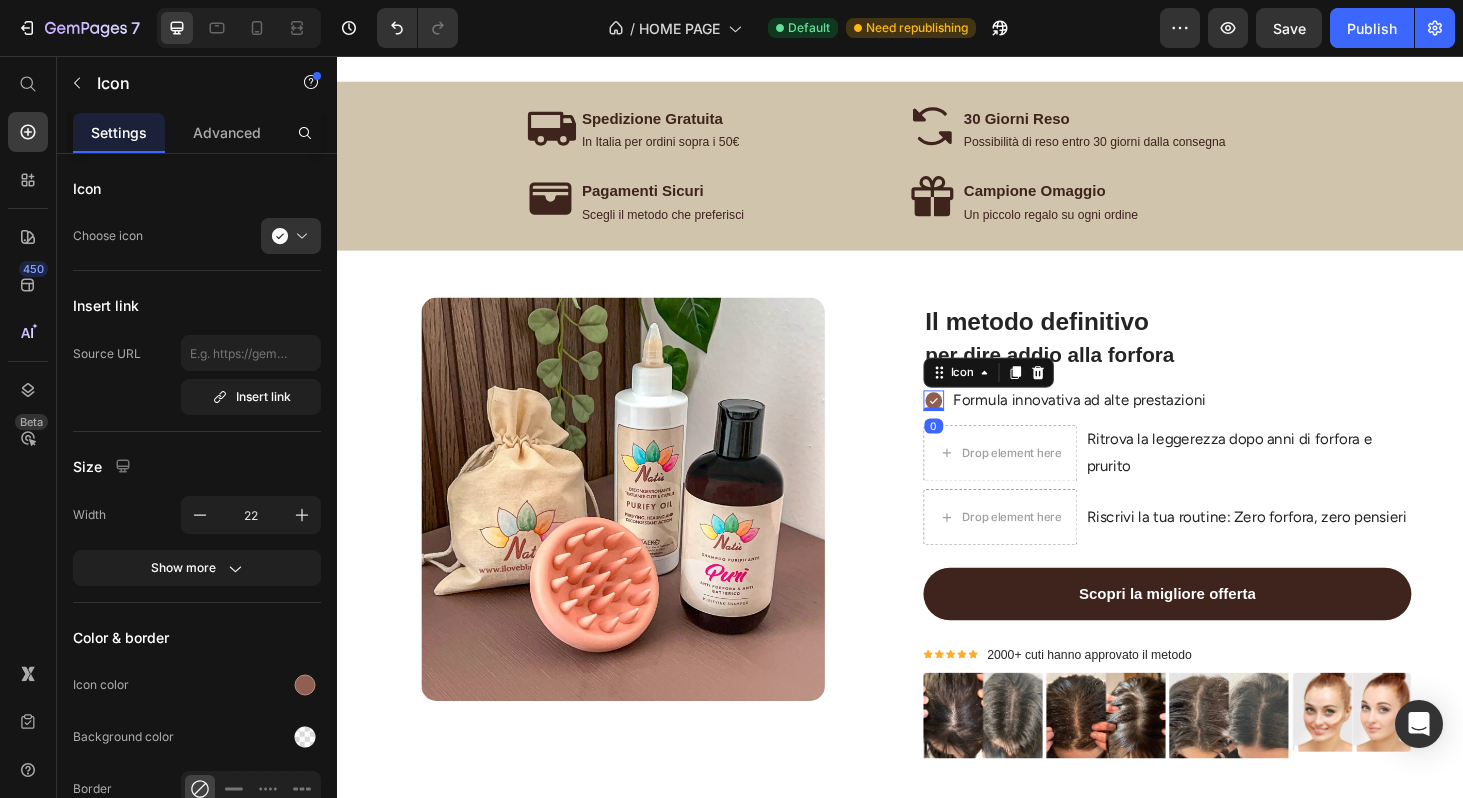 click on "Icon   0" at bounding box center (973, 423) 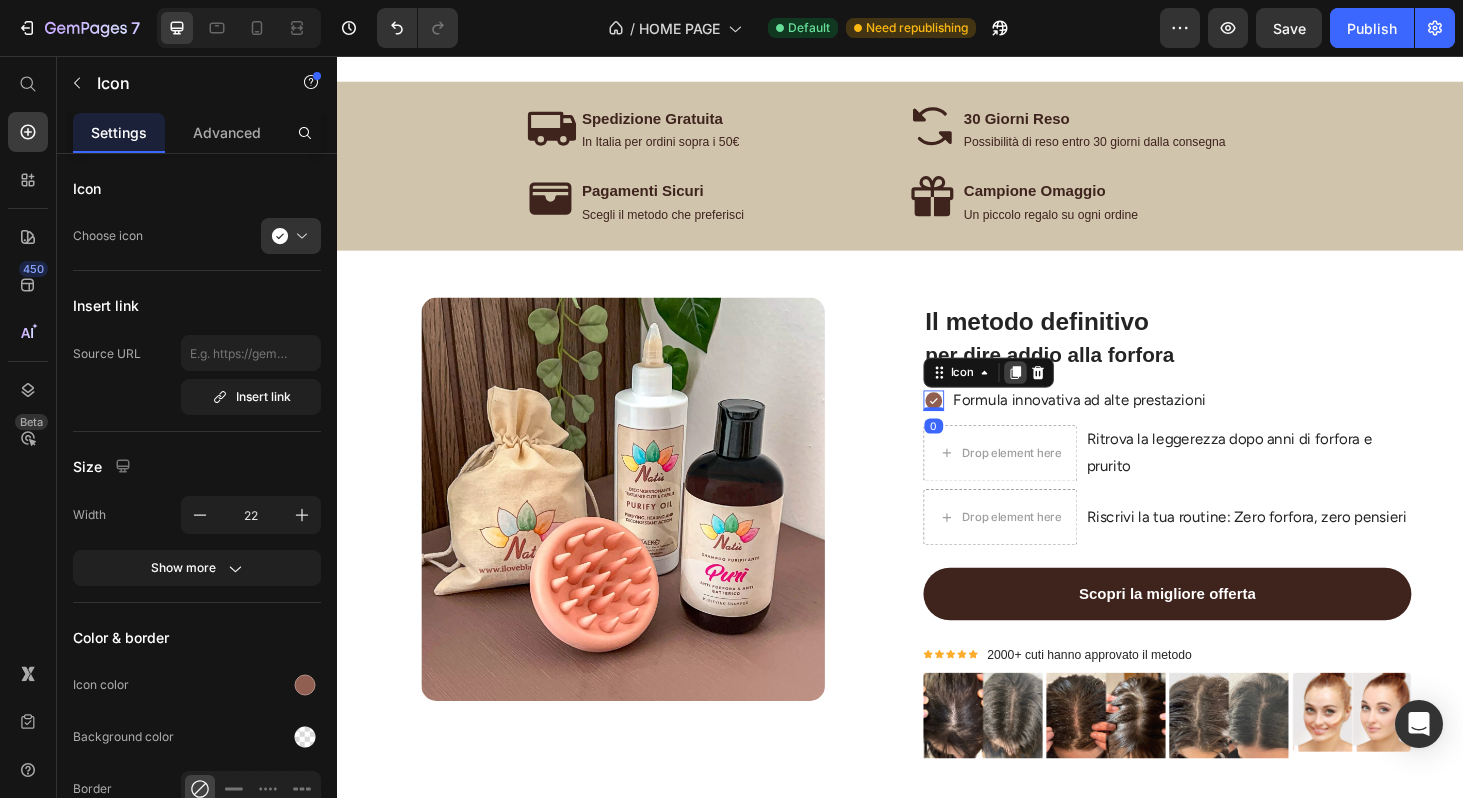 click 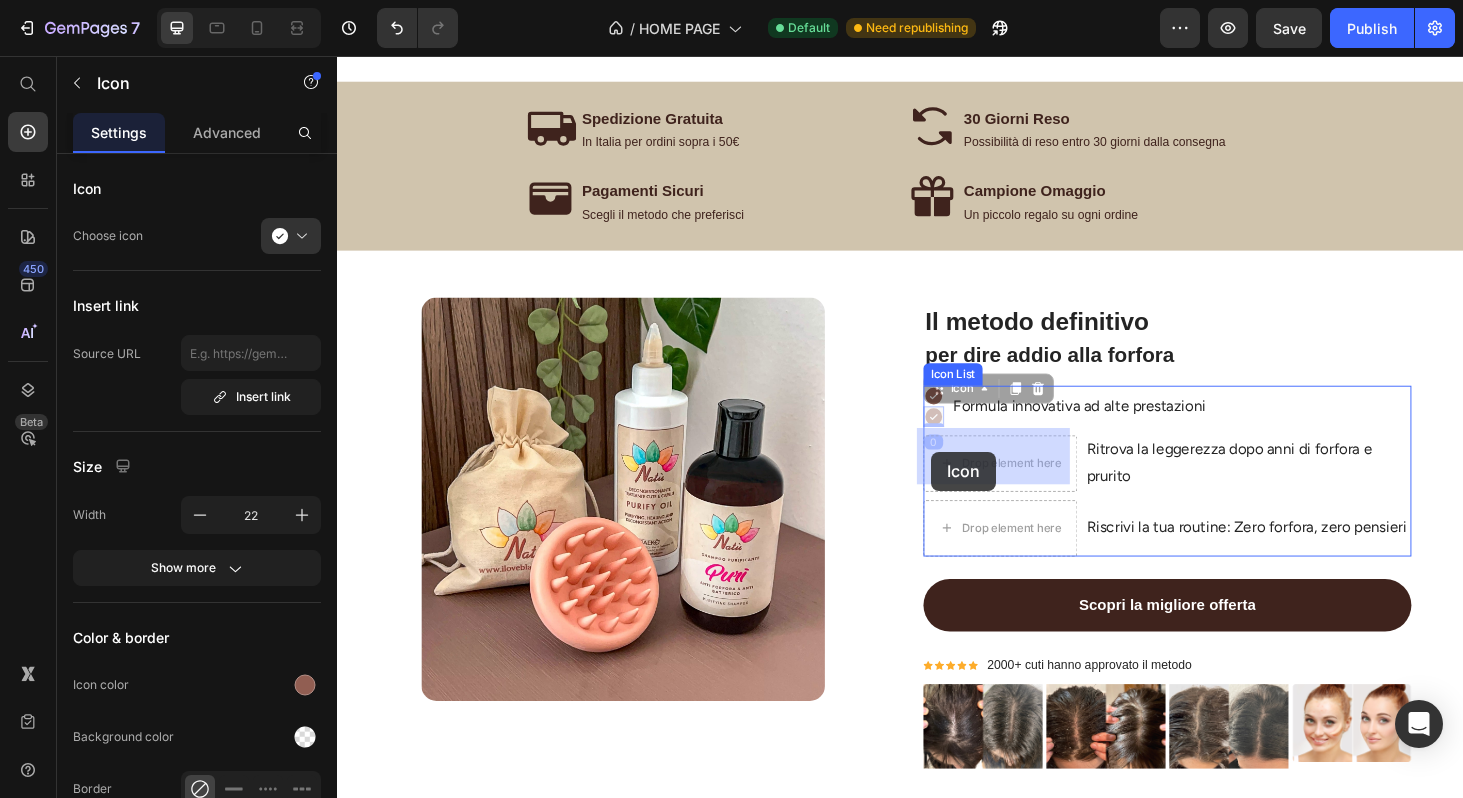 drag, startPoint x: 968, startPoint y: 401, endPoint x: 970, endPoint y: 479, distance: 78.025635 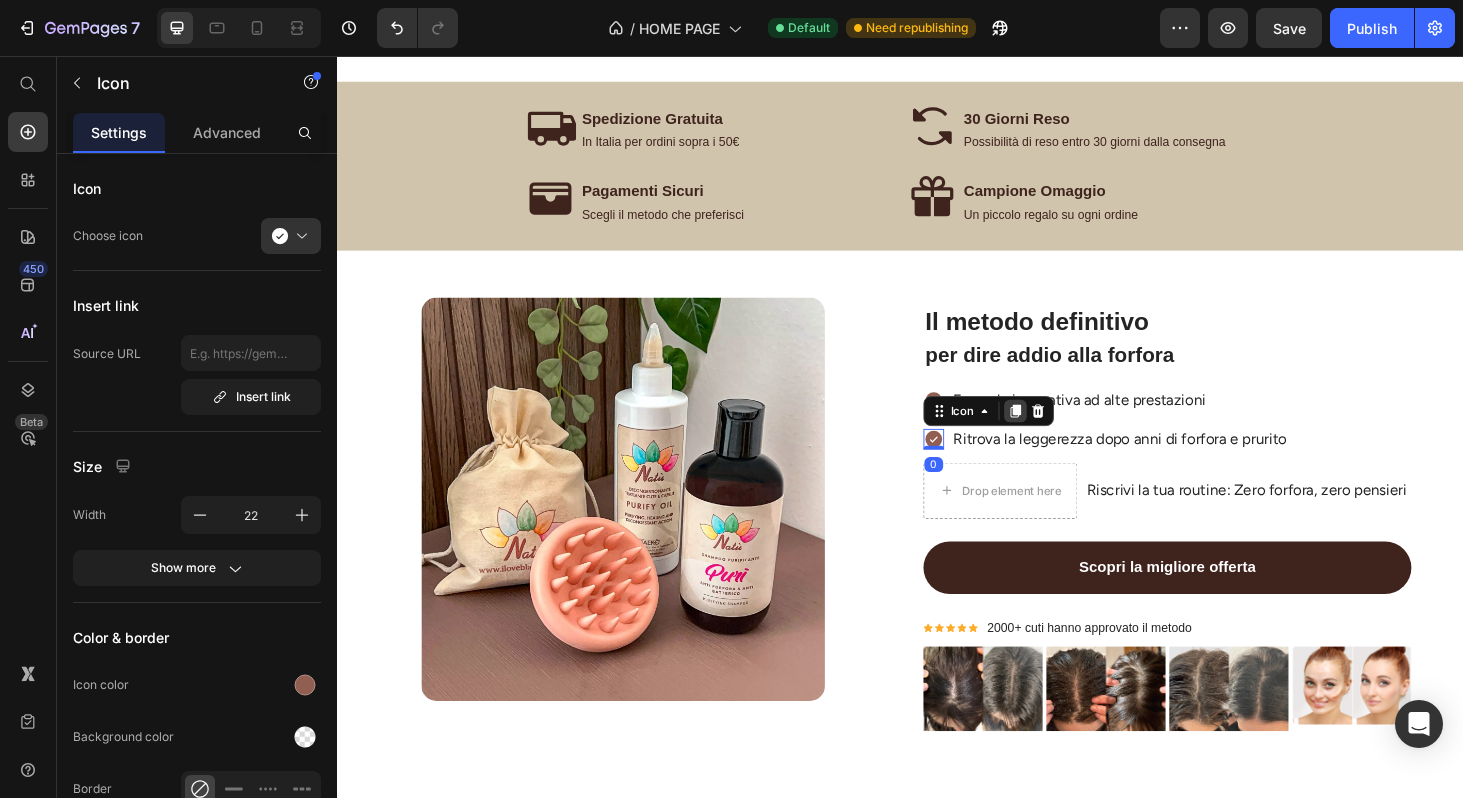 click 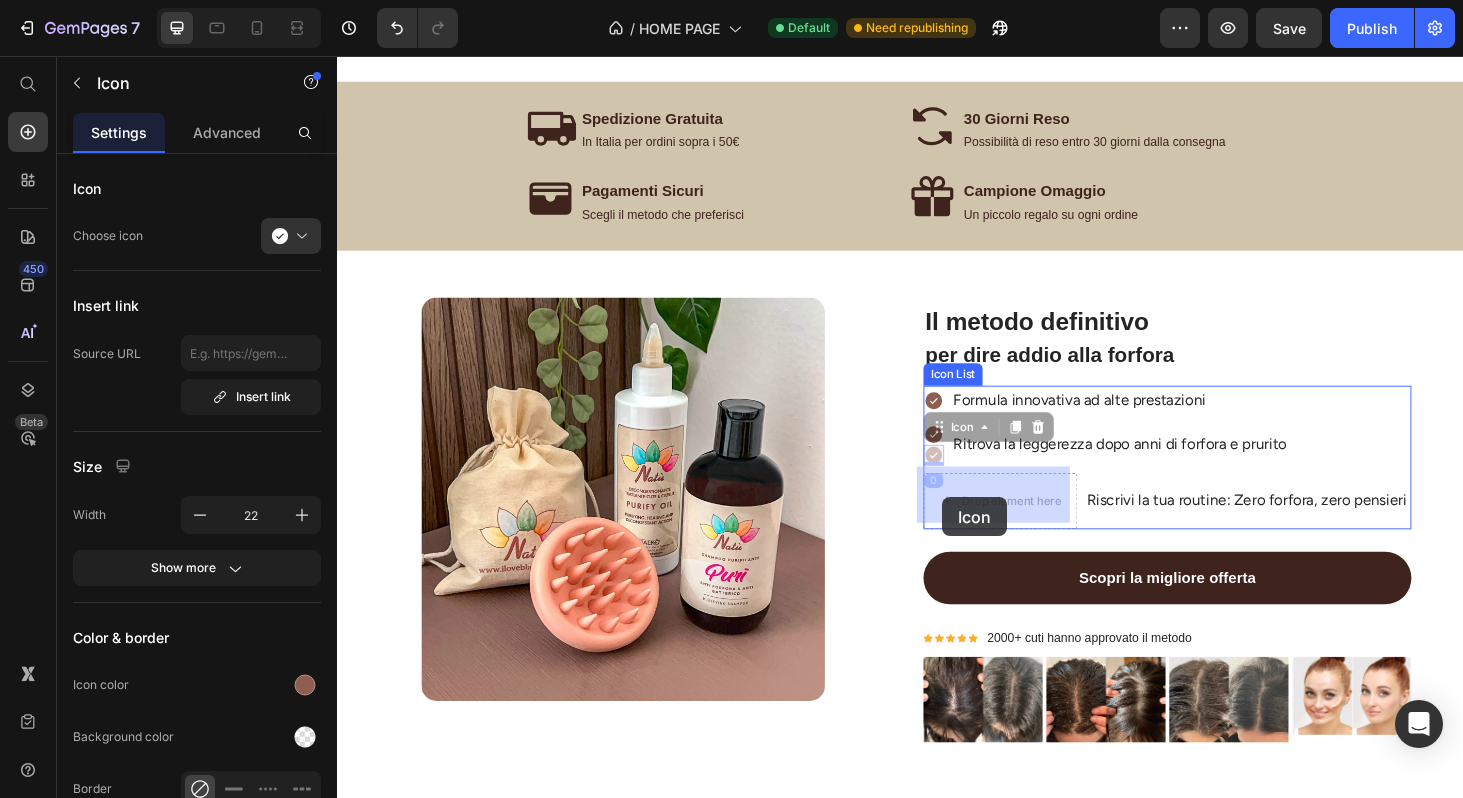 drag, startPoint x: 968, startPoint y: 450, endPoint x: 983, endPoint y: 526, distance: 77.46612 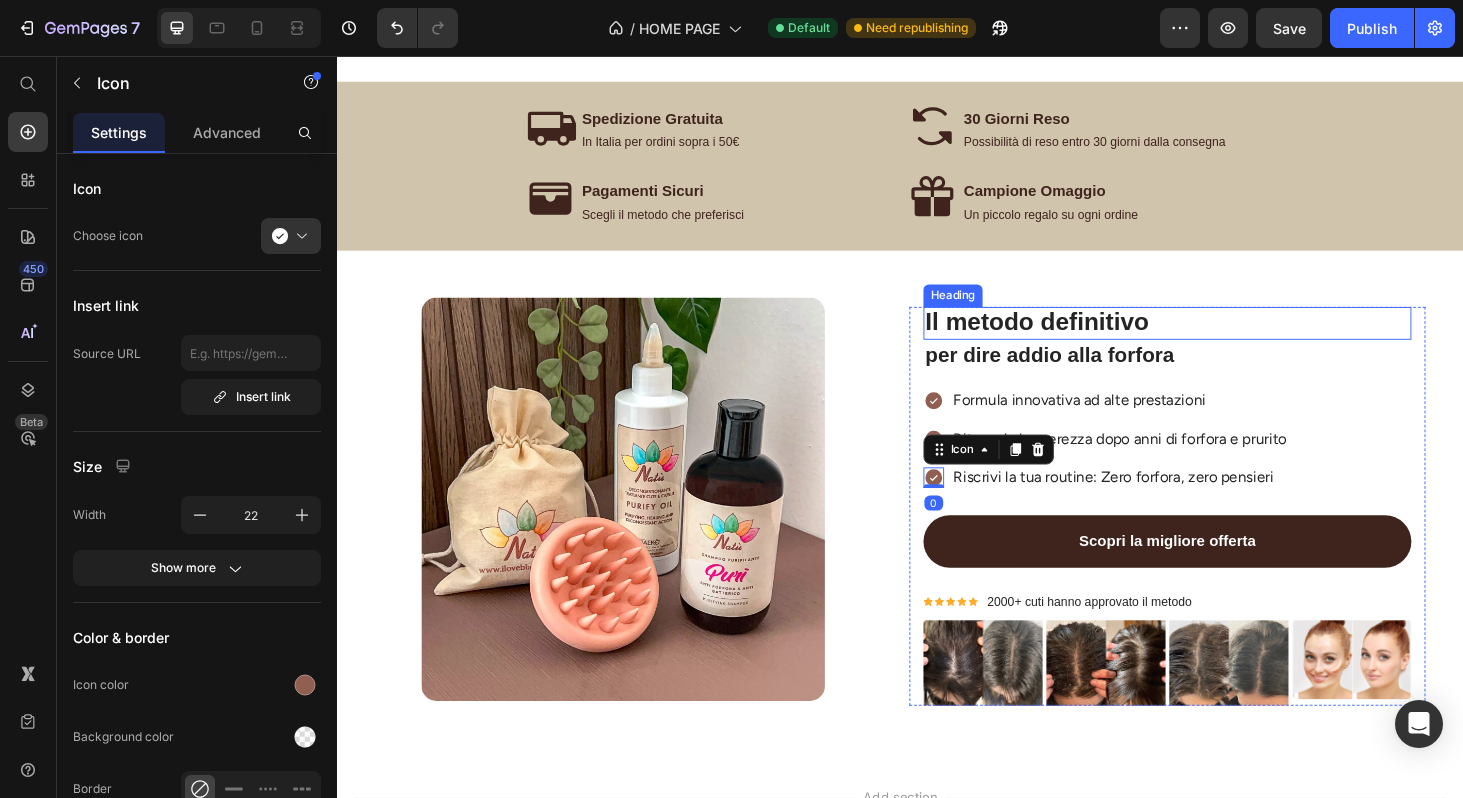 click on "Il metodo definitivo" at bounding box center (1222, 340) 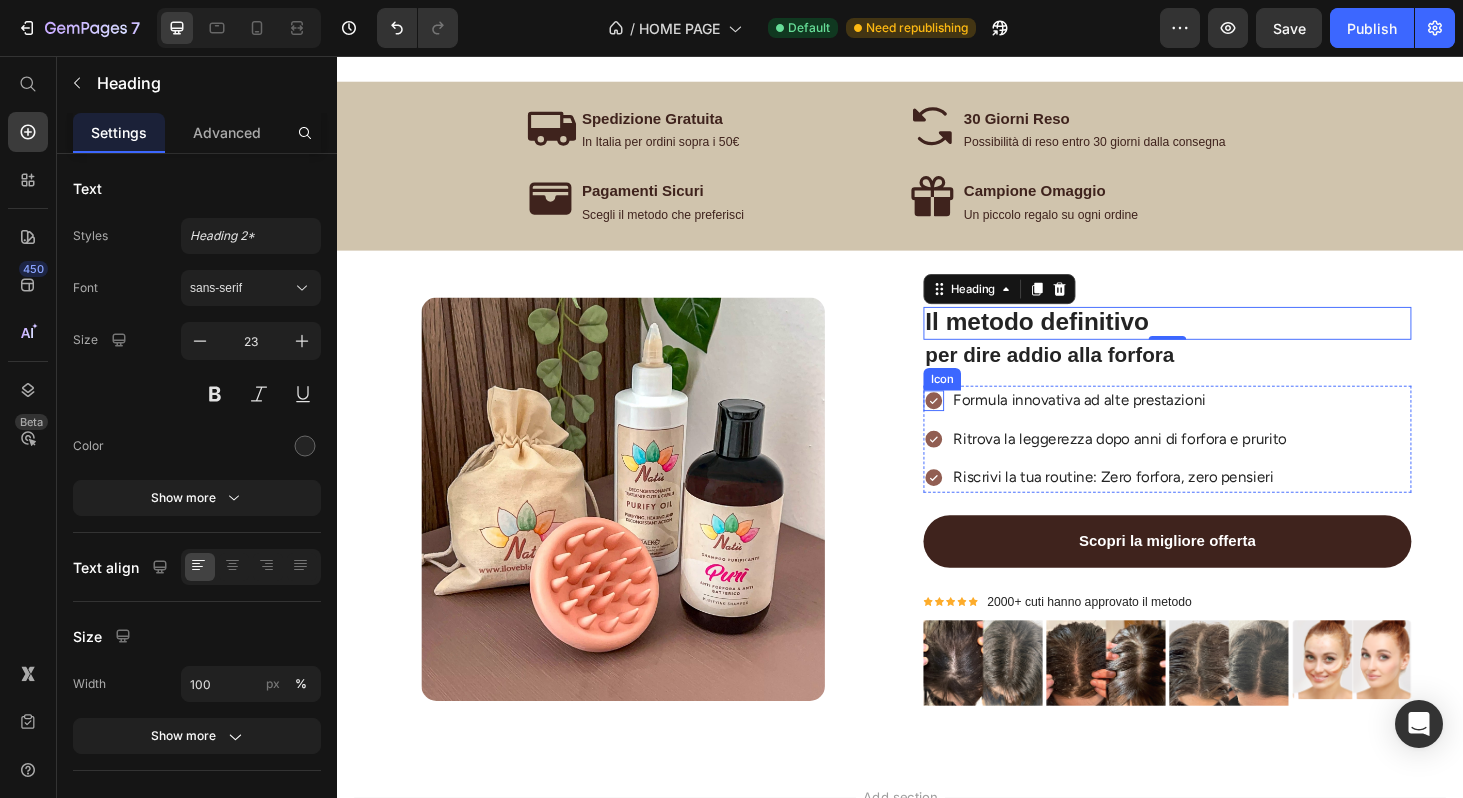 click 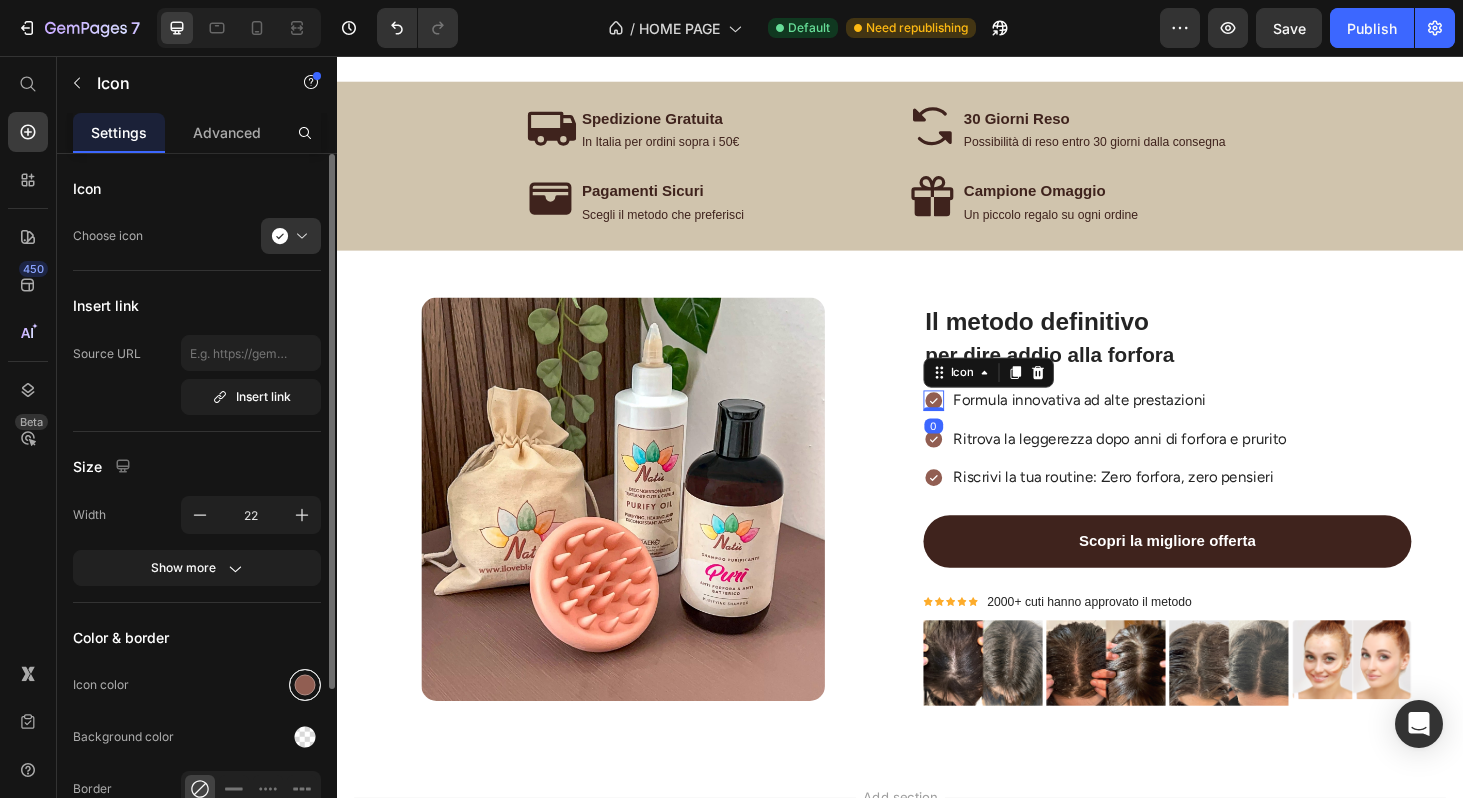 click at bounding box center [305, 685] 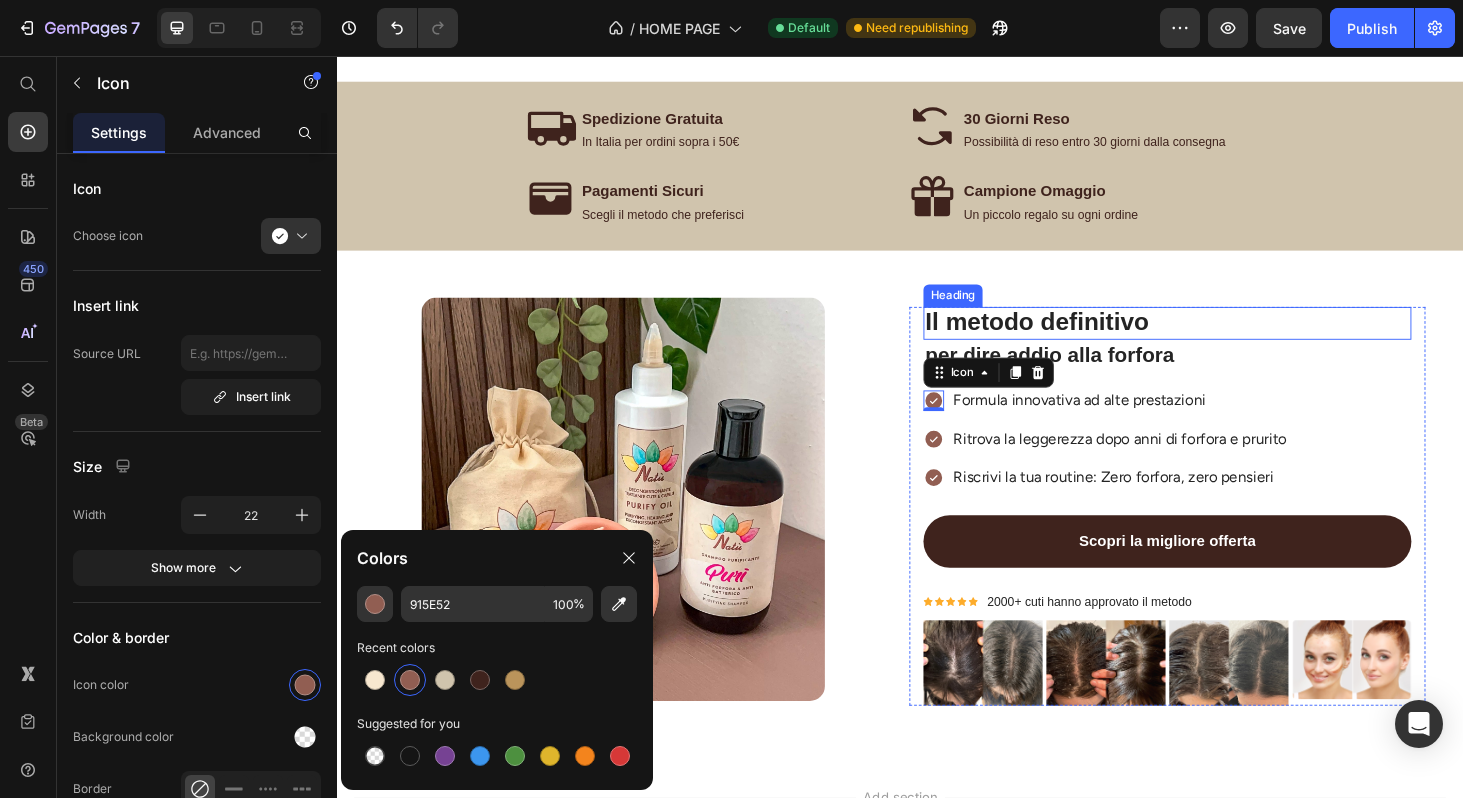 click on "per dire addio alla forfora" at bounding box center [1222, 375] 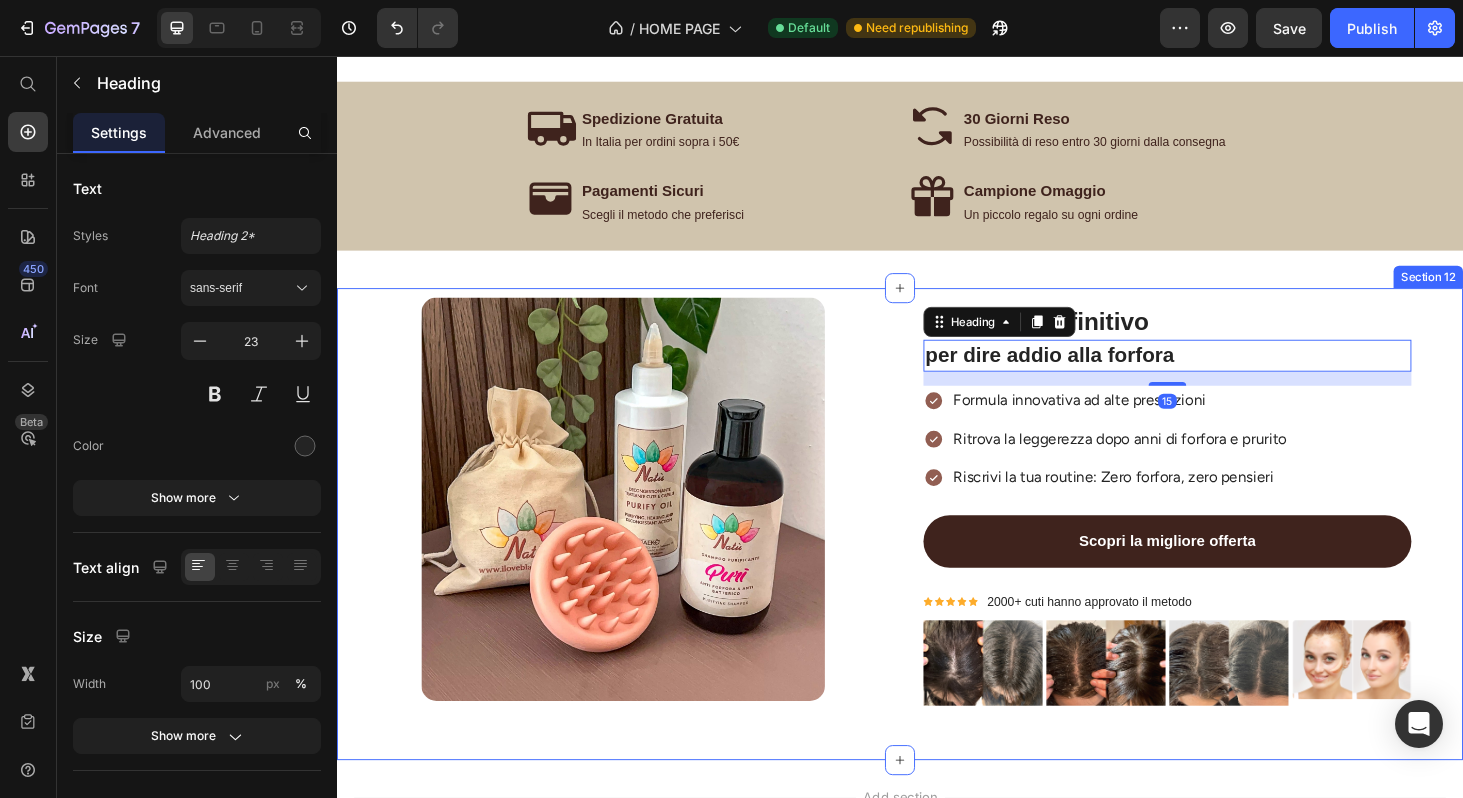 click on "Image Il metodo definitivo Heading per dire addio alla forfora Heading   15
Icon Formula innovativa ad alte prestazioni Text block
Icon Ritrova la leggerezza dopo anni di forfora e prurito Text block
Icon Riscrivi la tua routine: Zero forfora, zero pensieri Text block Icon List Scopri la migliore offerta Button                Icon                Icon                Icon                Icon                Icon Icon List Hoz 2000+ cuti hanno approvato il metodo Text block Icon List Image Image Image Image Row Row Row Section 12" at bounding box center [937, 554] 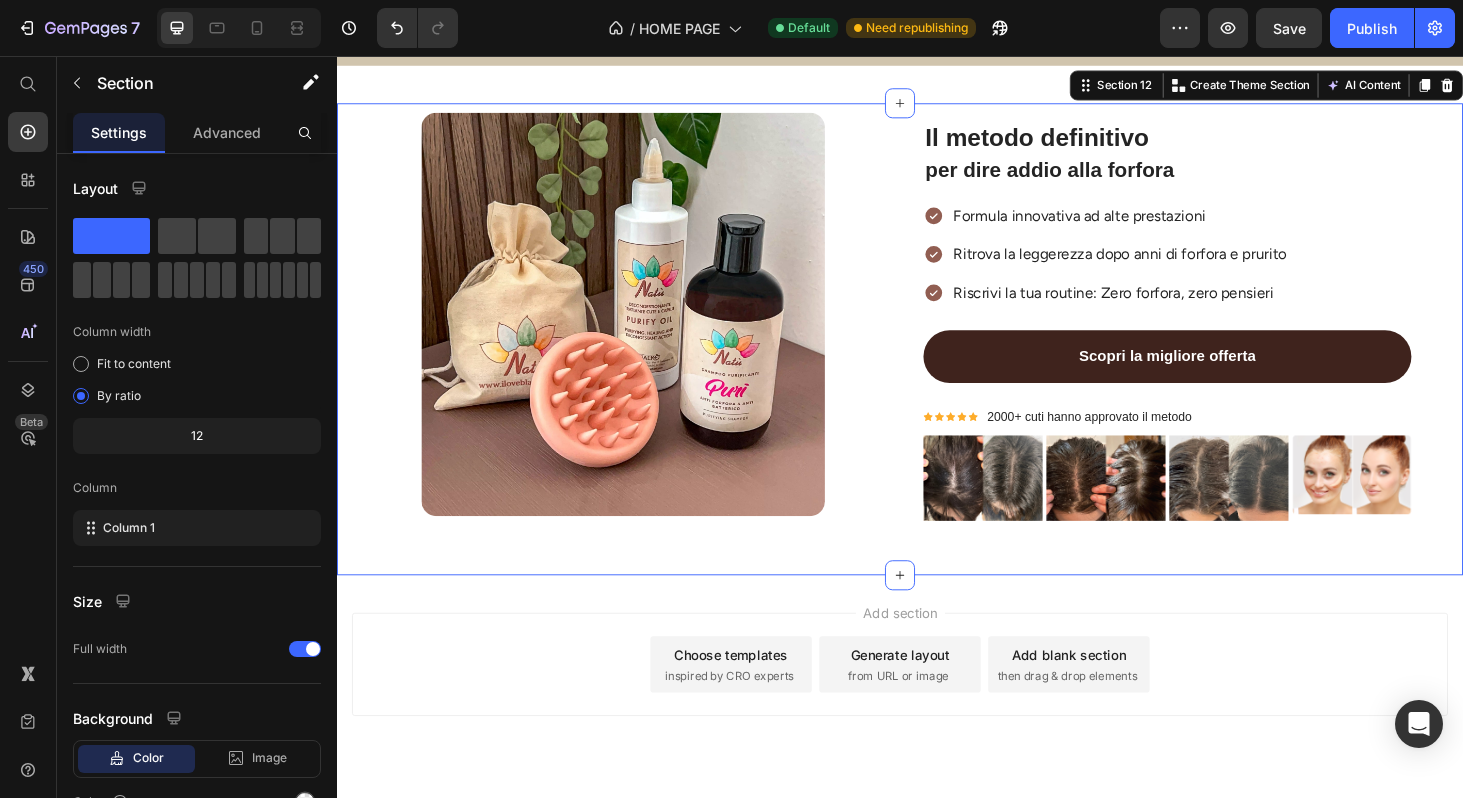 scroll, scrollTop: 3653, scrollLeft: 0, axis: vertical 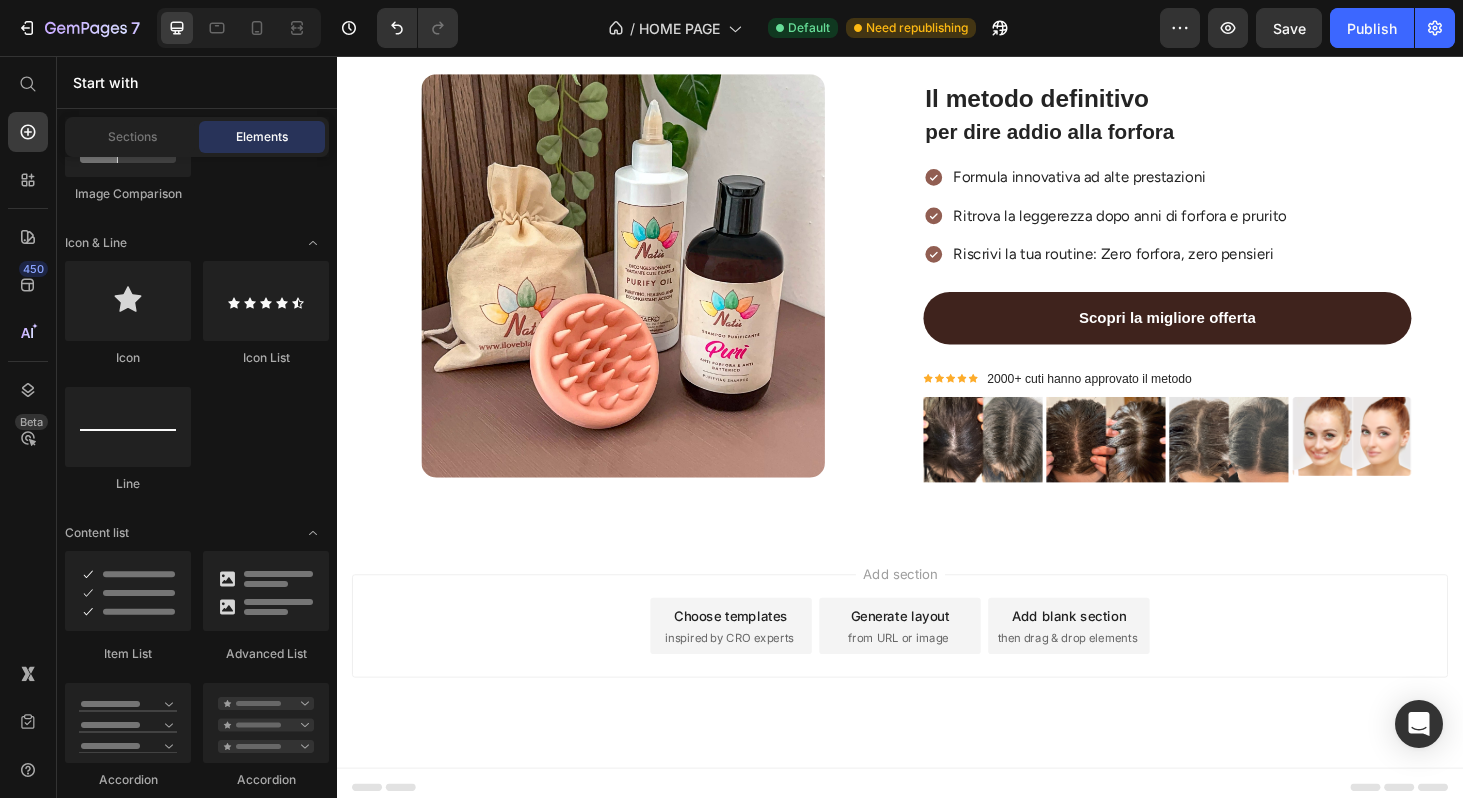 click on "Add section Choose templates inspired by CRO experts Generate layout from URL or image Add blank section then drag & drop elements" at bounding box center [937, 691] 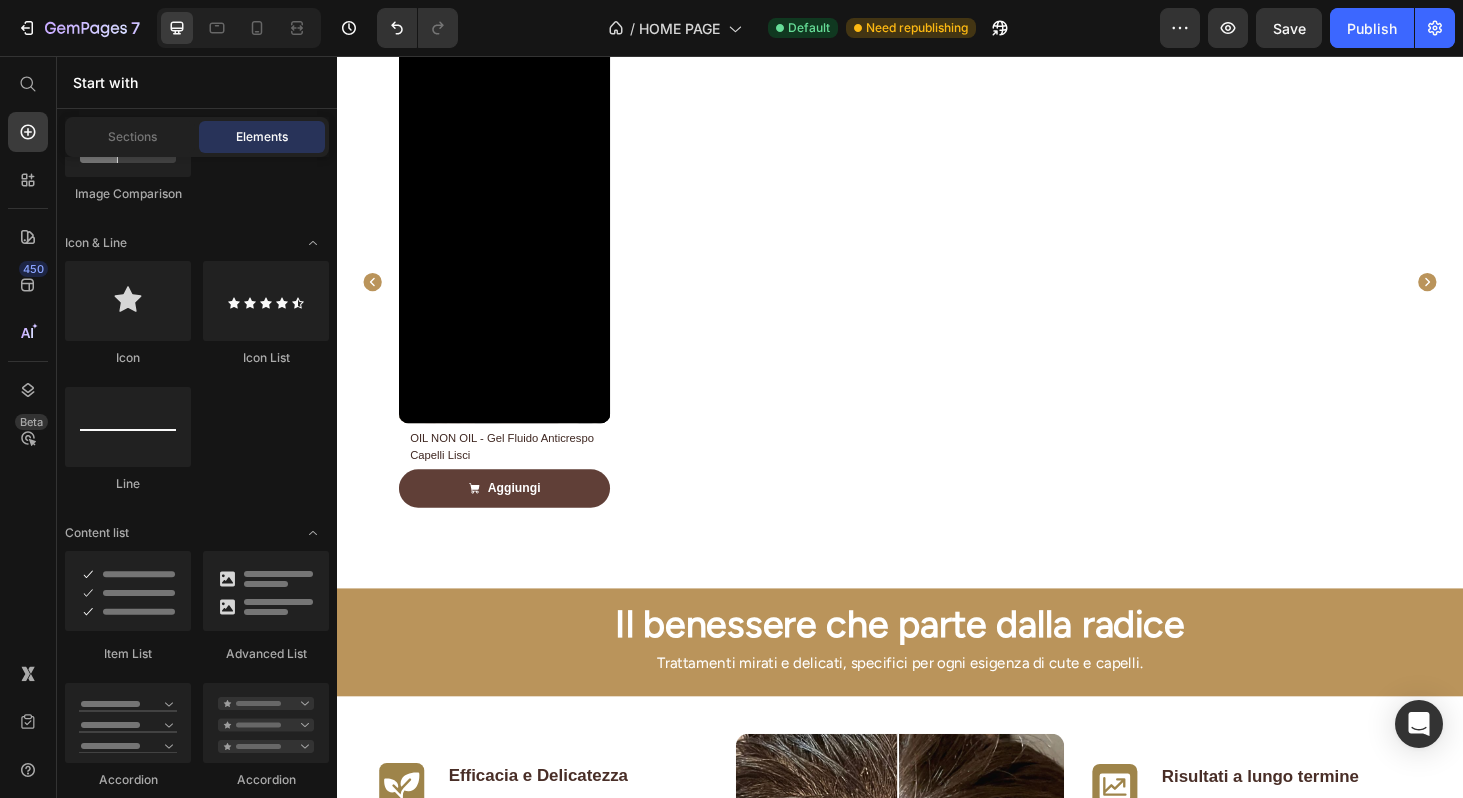 scroll, scrollTop: 1579, scrollLeft: 0, axis: vertical 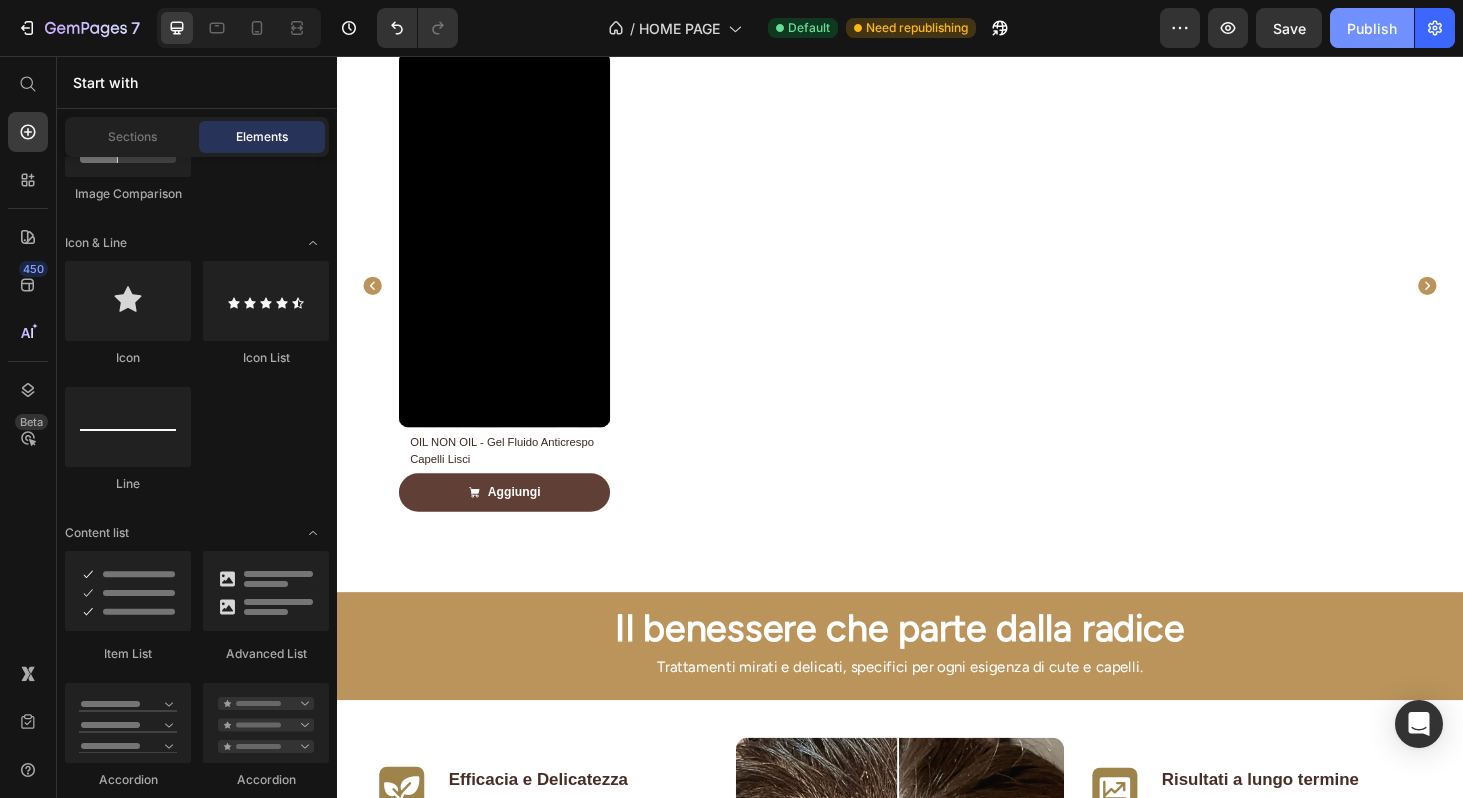 click on "Publish" at bounding box center [1372, 28] 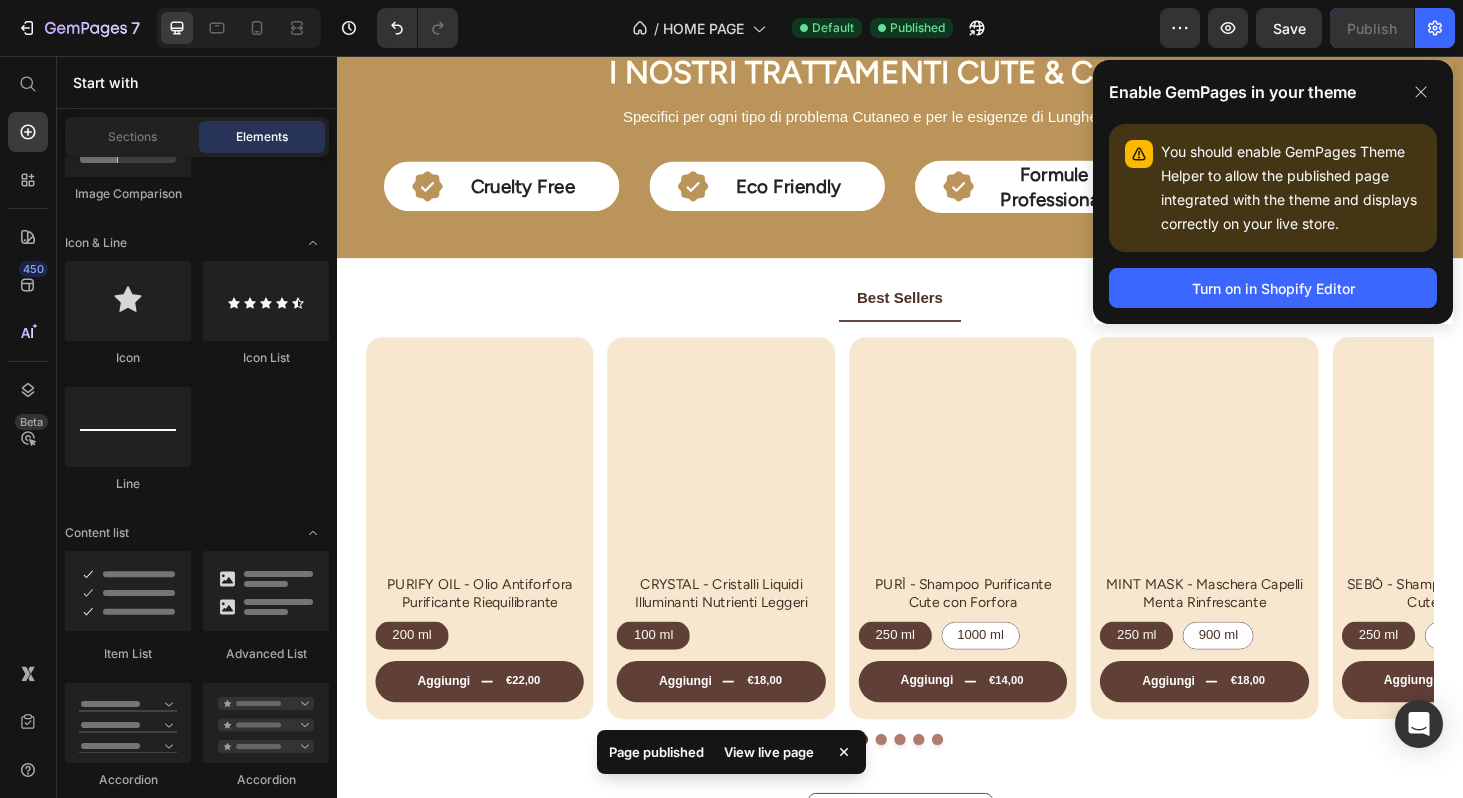 scroll, scrollTop: 638, scrollLeft: 0, axis: vertical 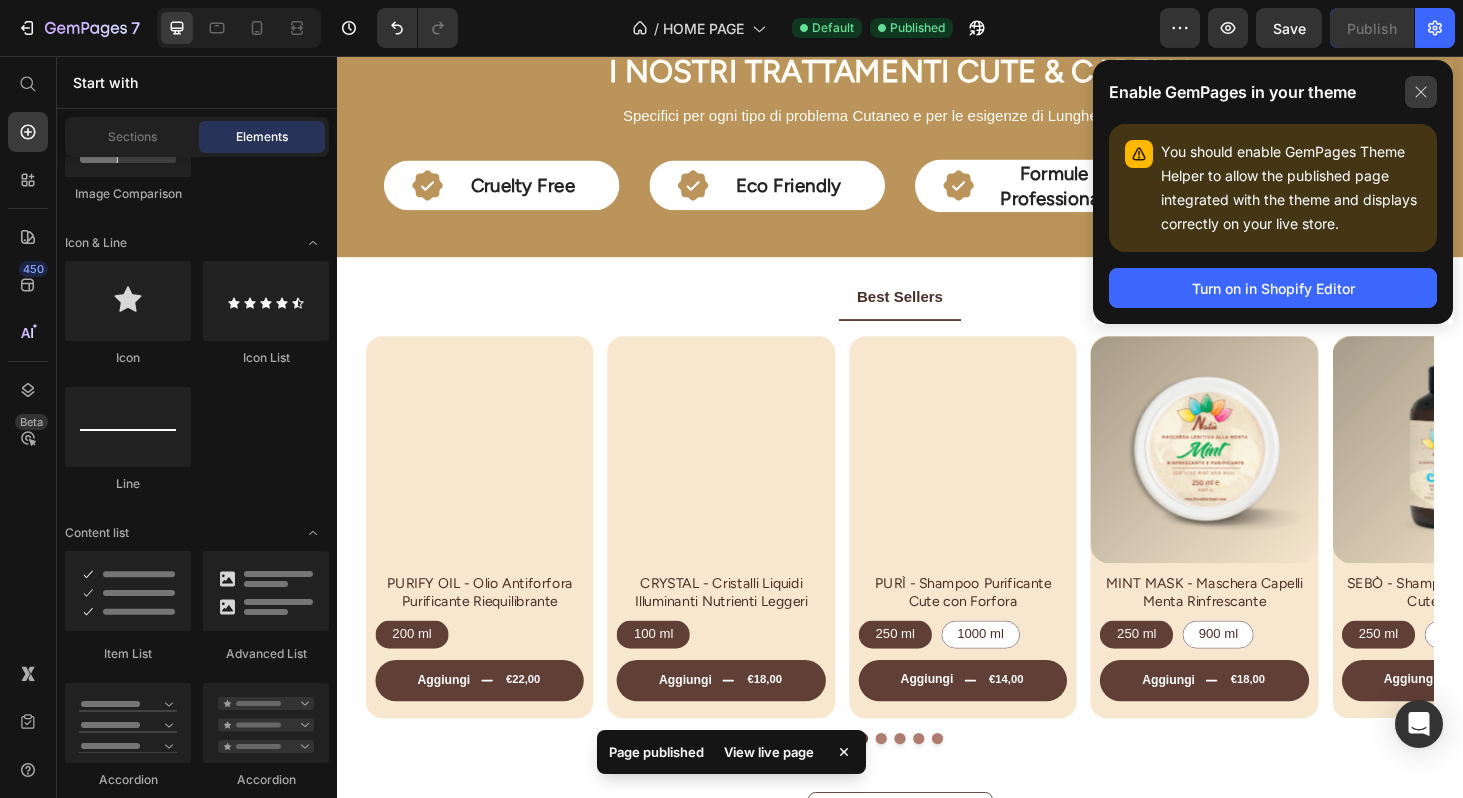 click 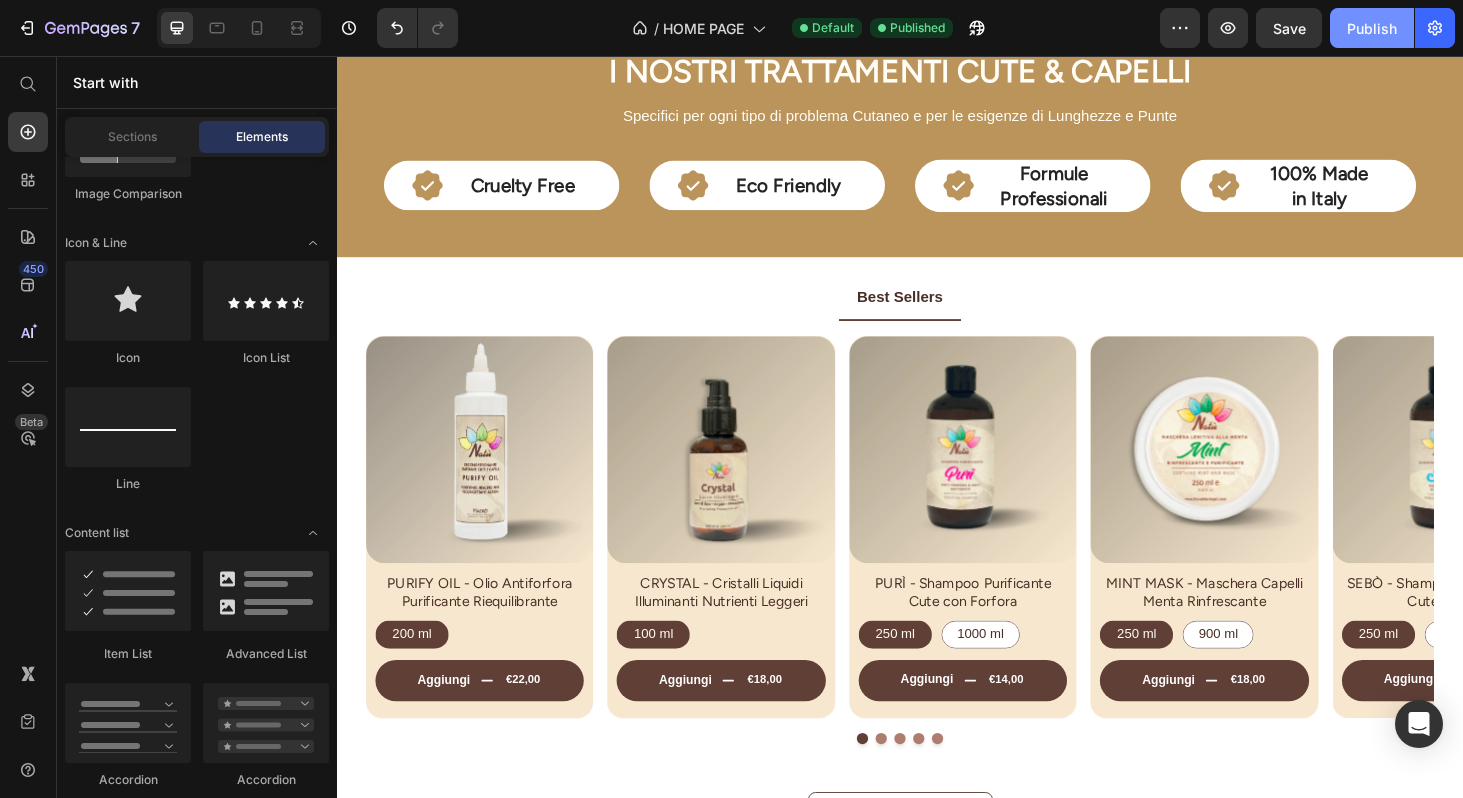 click on "Publish" at bounding box center [1372, 28] 